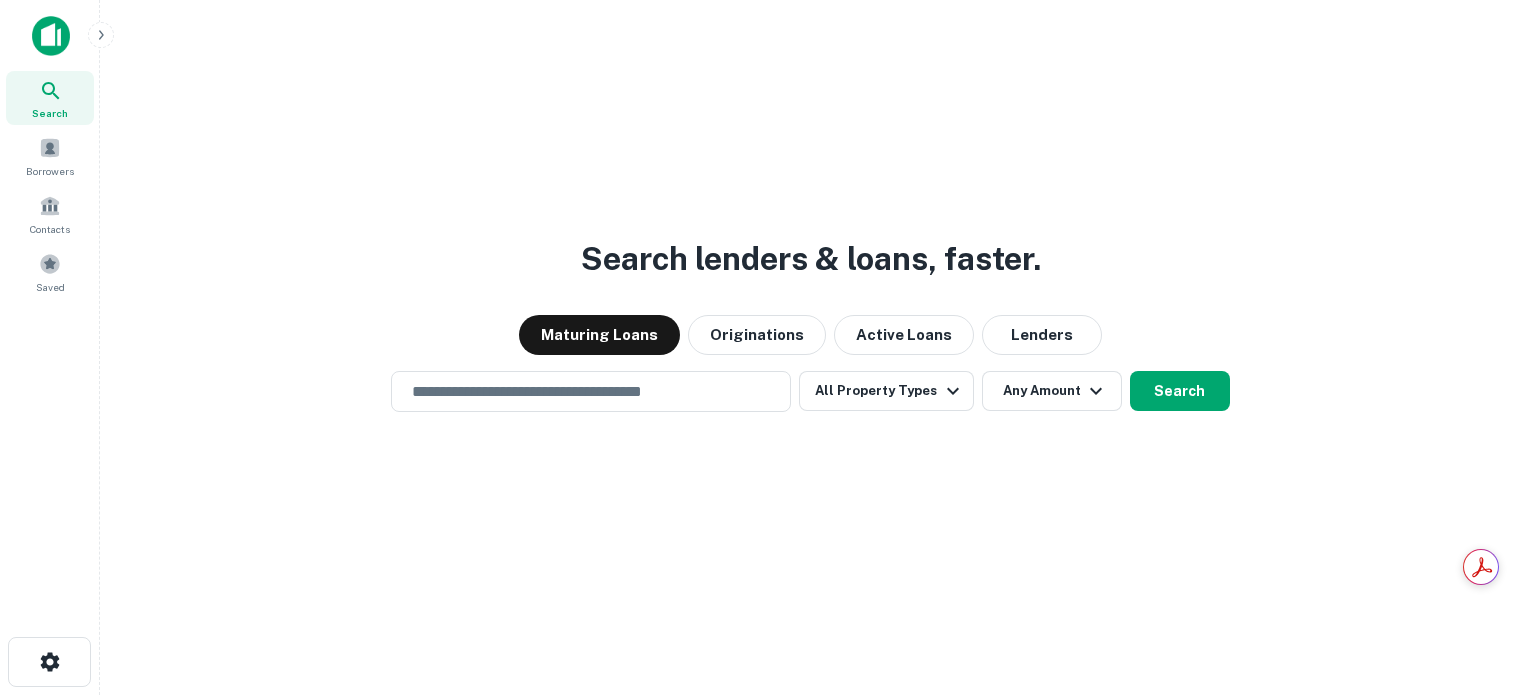 scroll, scrollTop: 0, scrollLeft: 0, axis: both 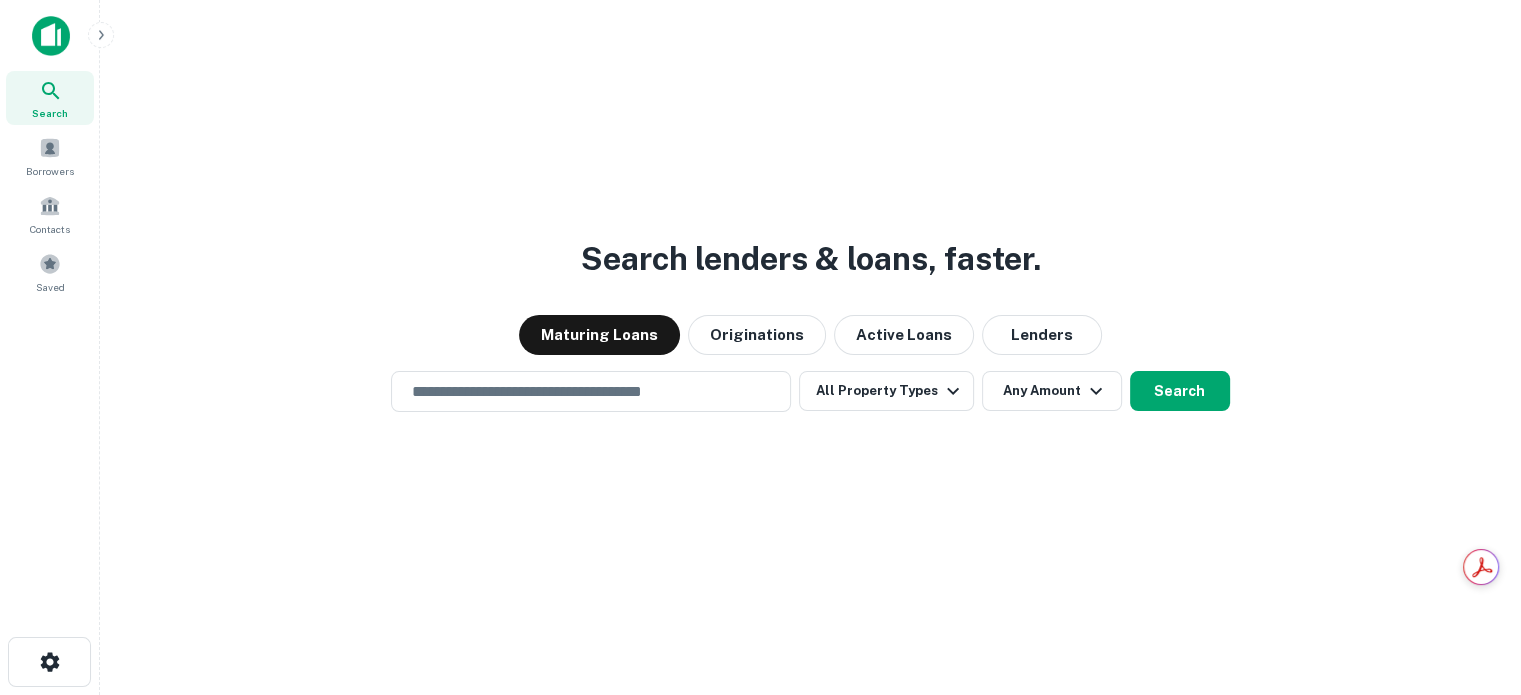 click on "Search" at bounding box center [50, 98] 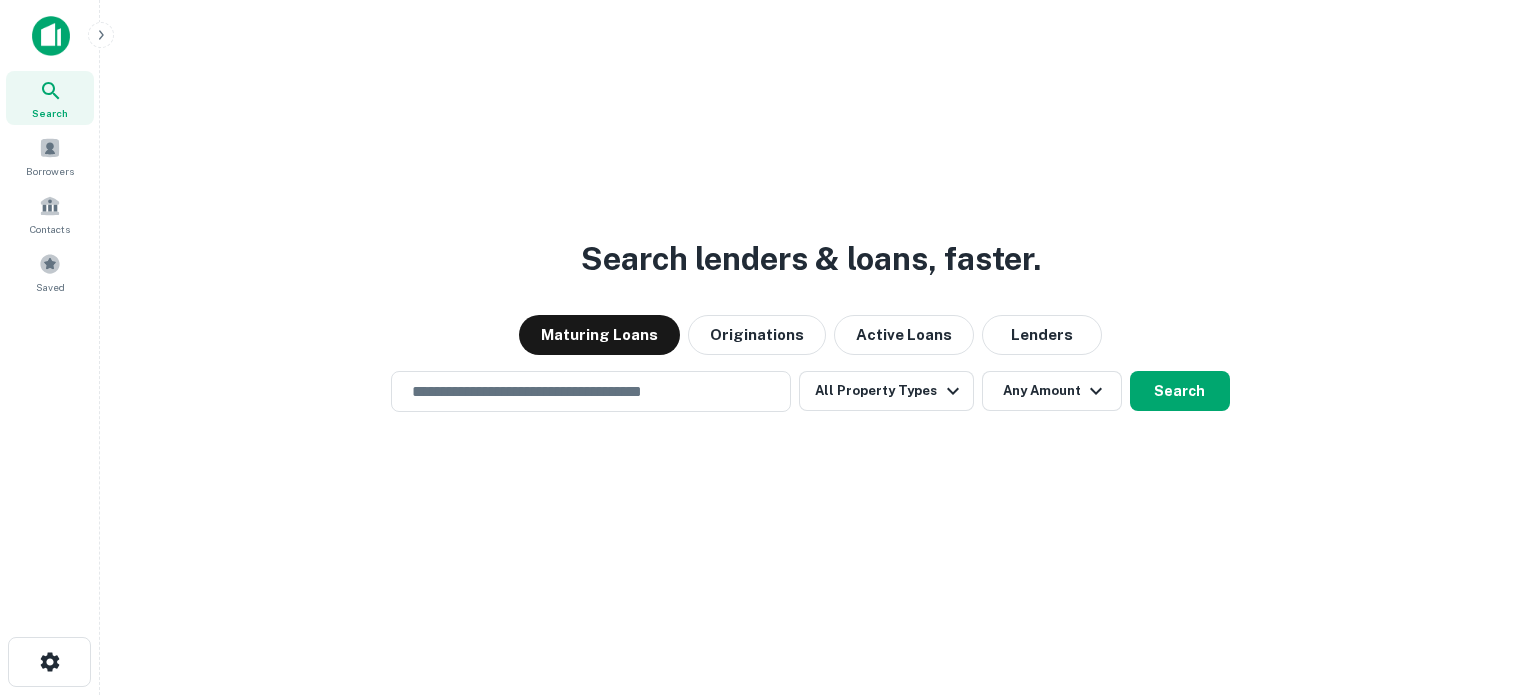 scroll, scrollTop: 0, scrollLeft: 0, axis: both 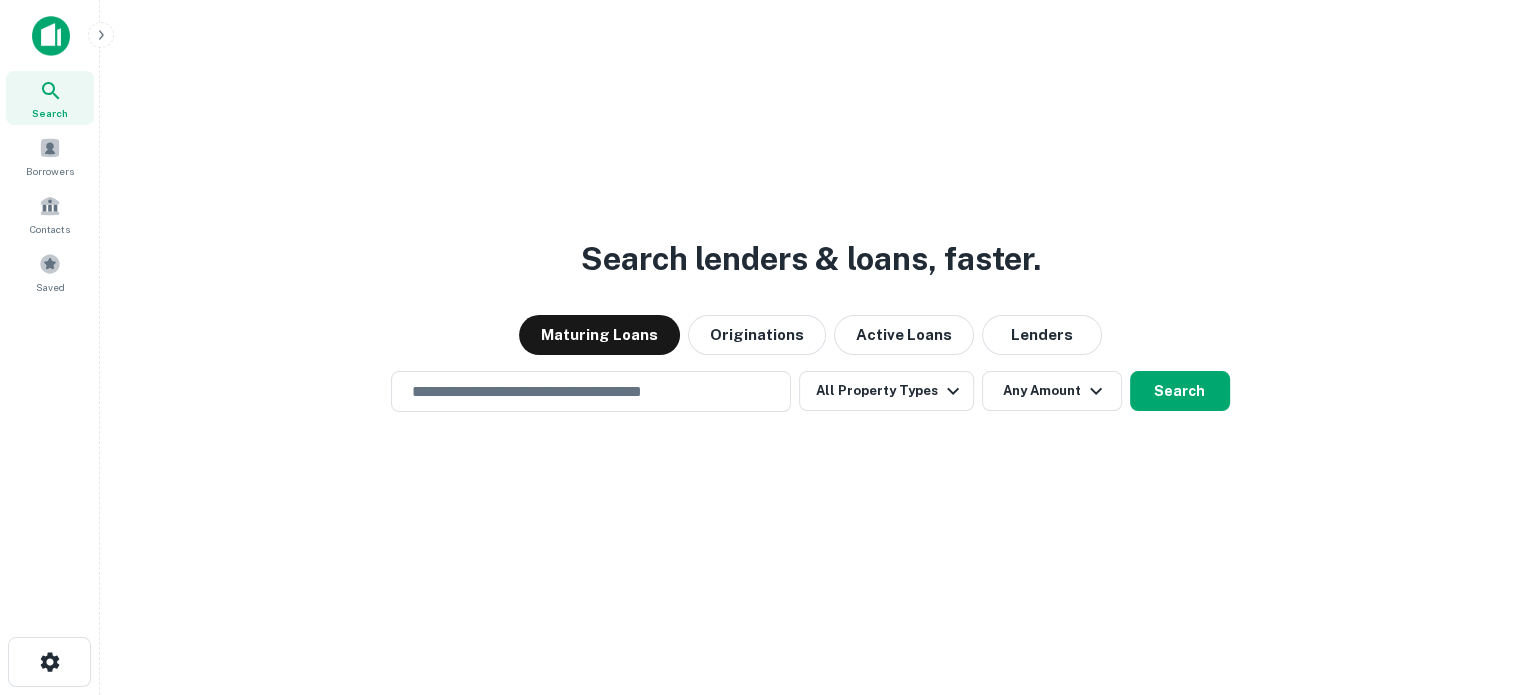 click at bounding box center [591, 391] 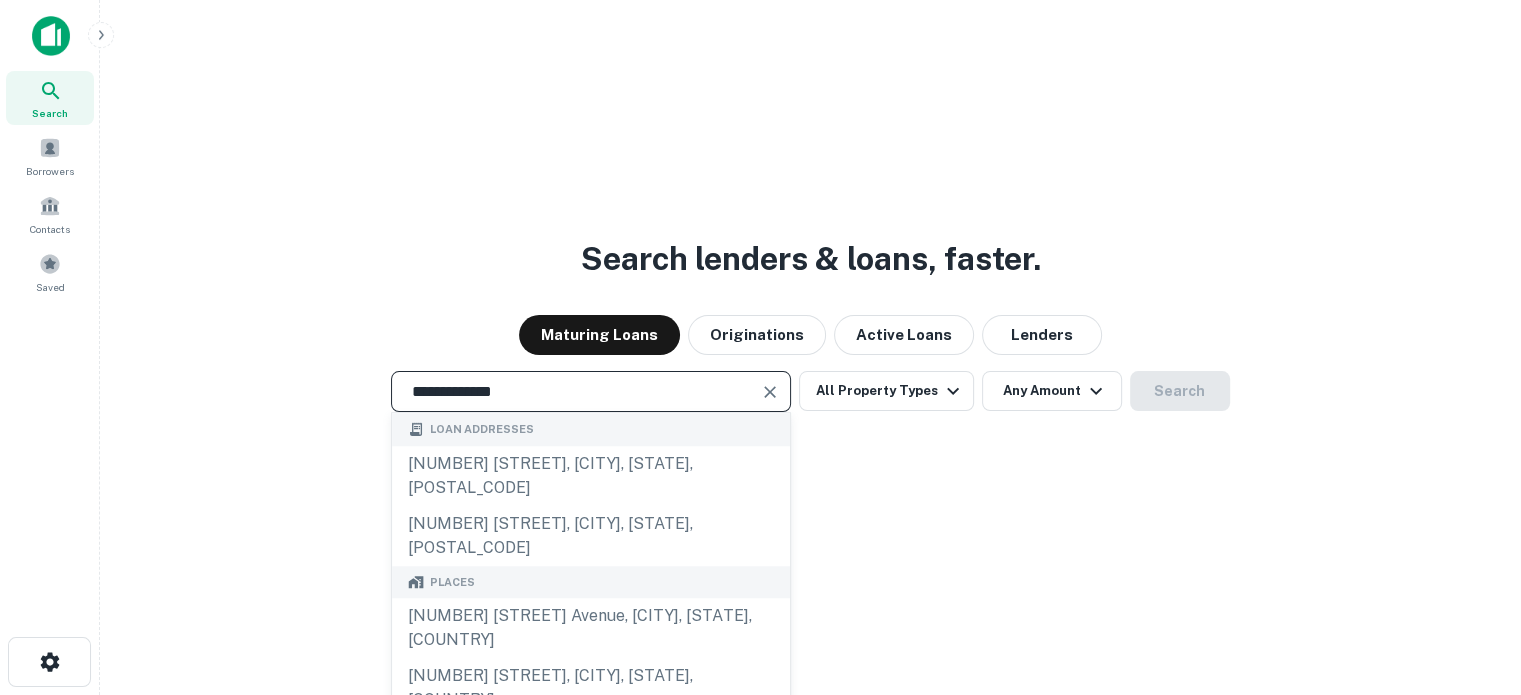 click on "[NUMBER] [STREET] Avenue, [CITY], [STATE], [COUNTRY]" at bounding box center (591, 628) 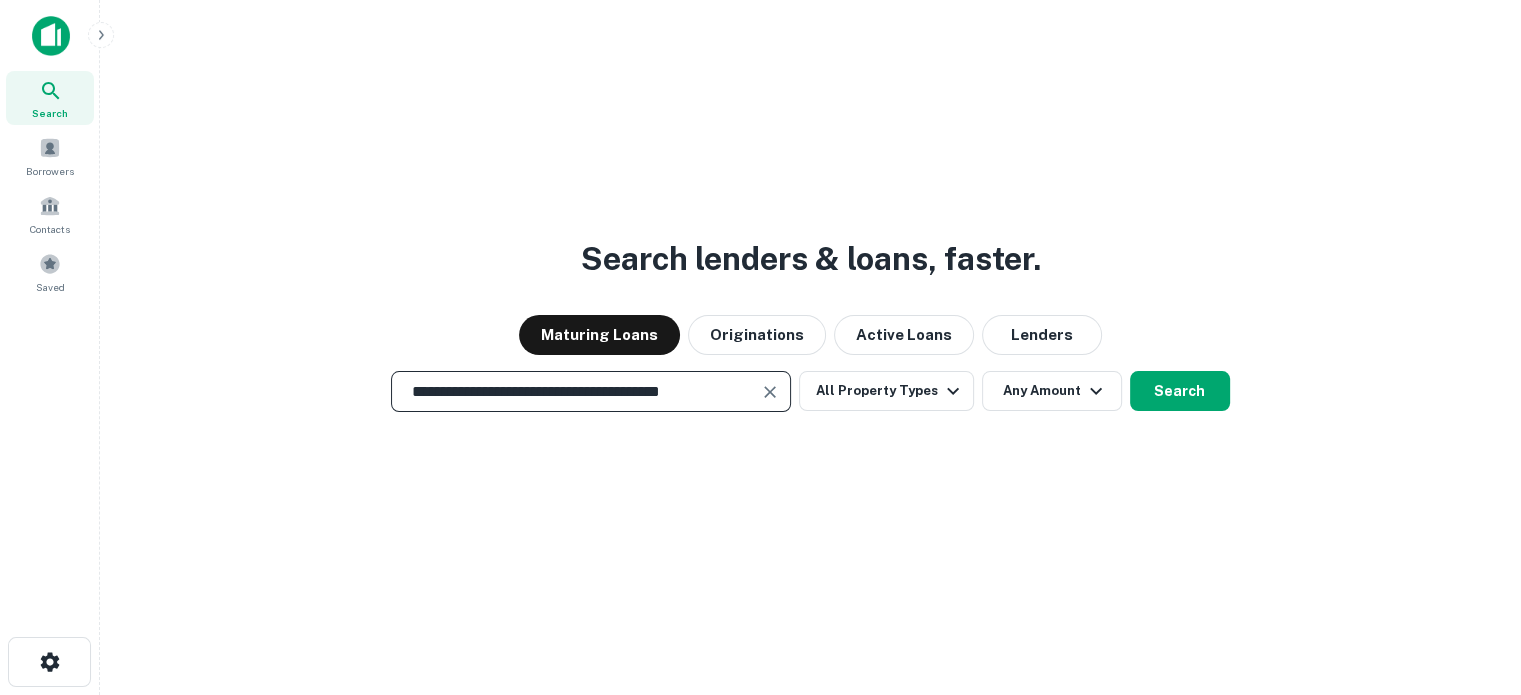 type on "**********" 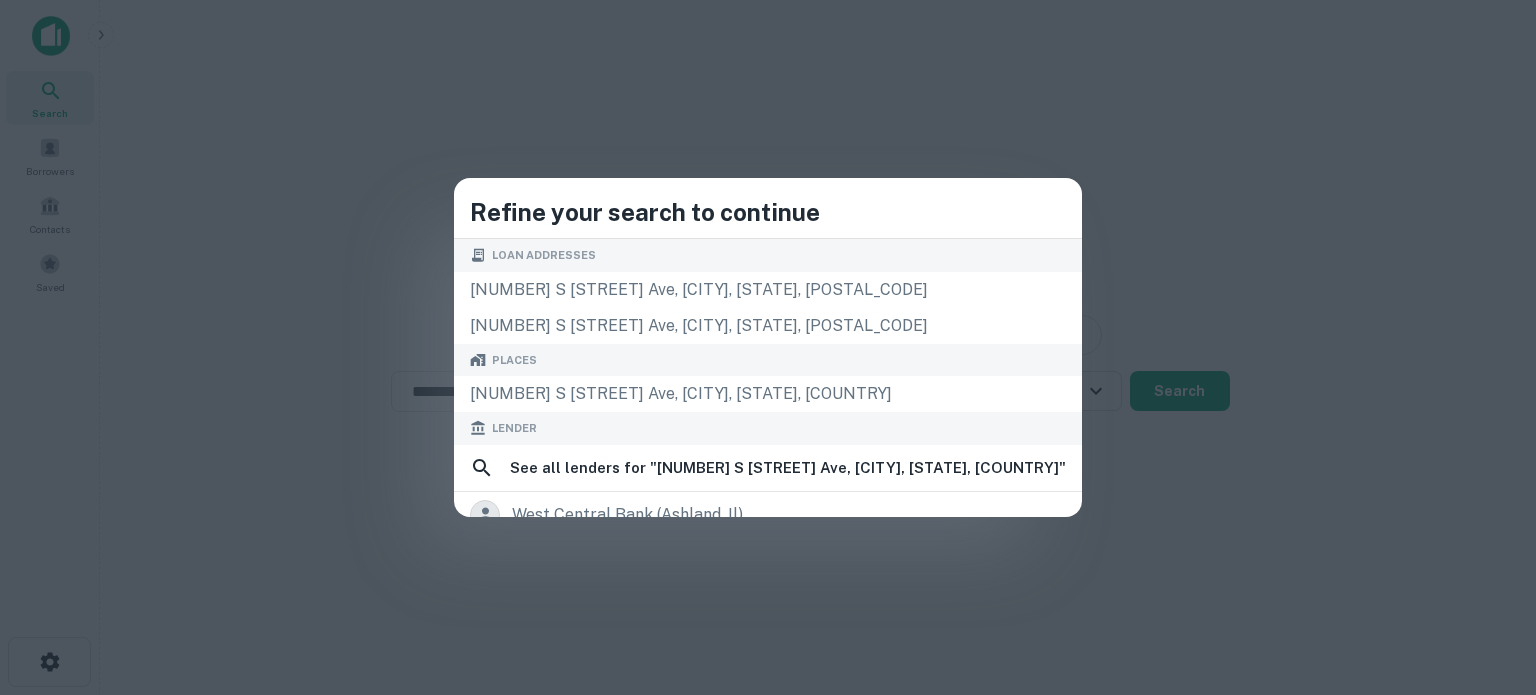 click on "[NUMBER] S [STREET] Ave, [CITY], [STATE], [COUNTRY]" at bounding box center [768, 394] 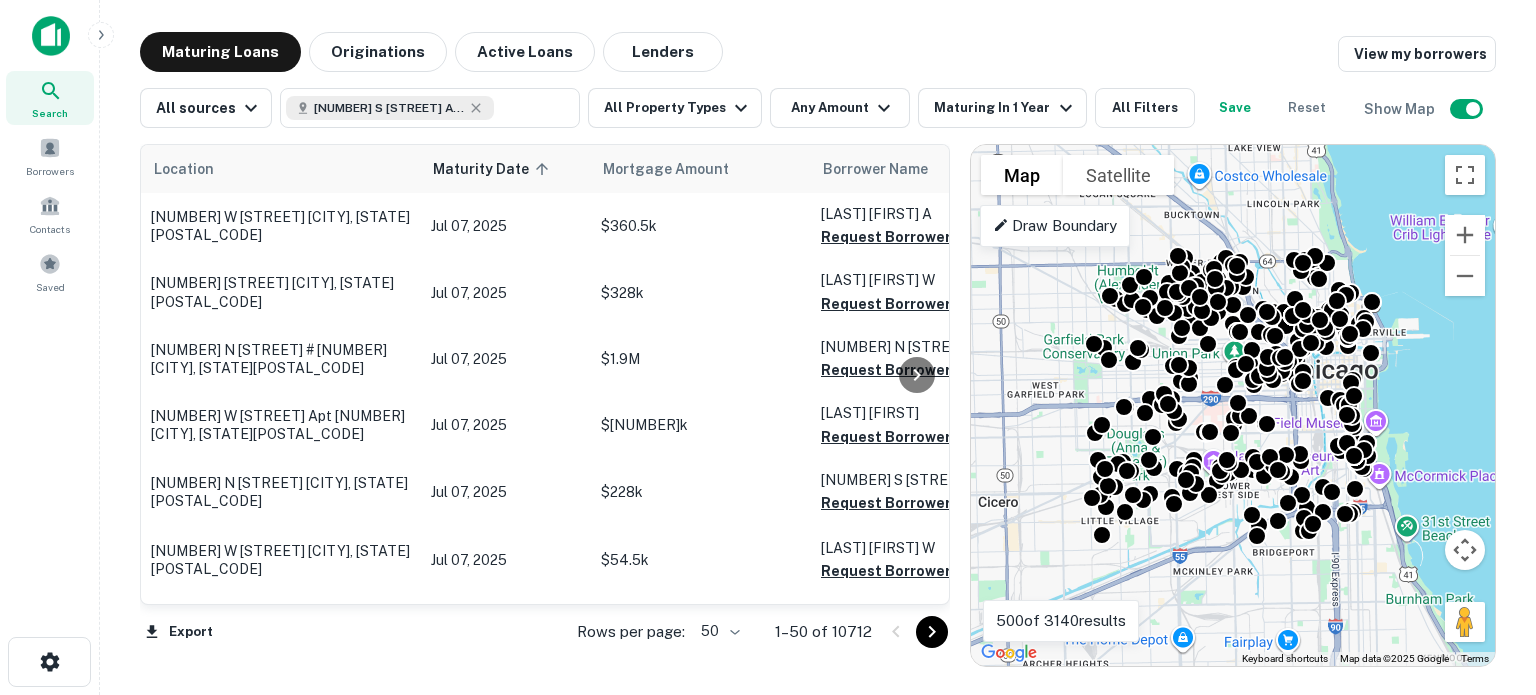 click on "[NUMBER] S [STREET] Ave, [CITY], [STATE], [COUNTRY]" at bounding box center [430, 108] 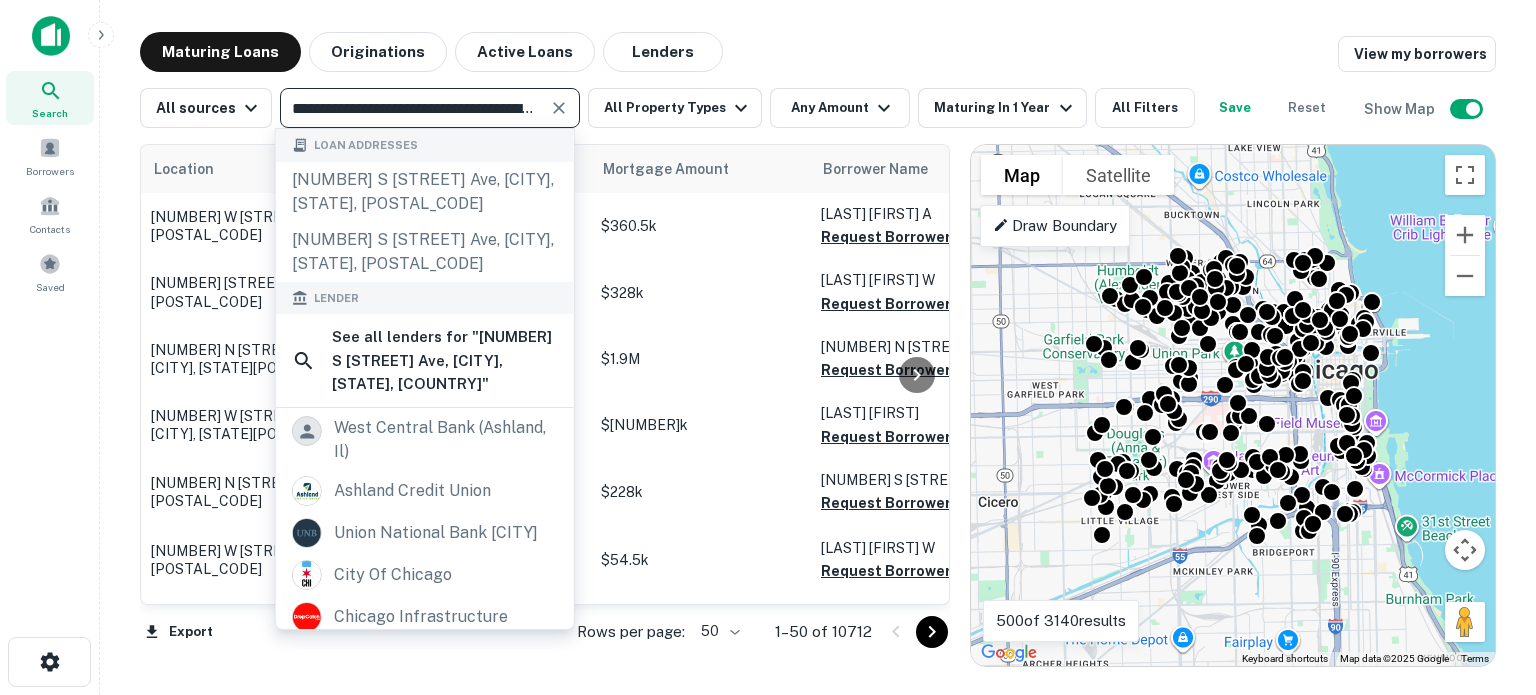 type on "**********" 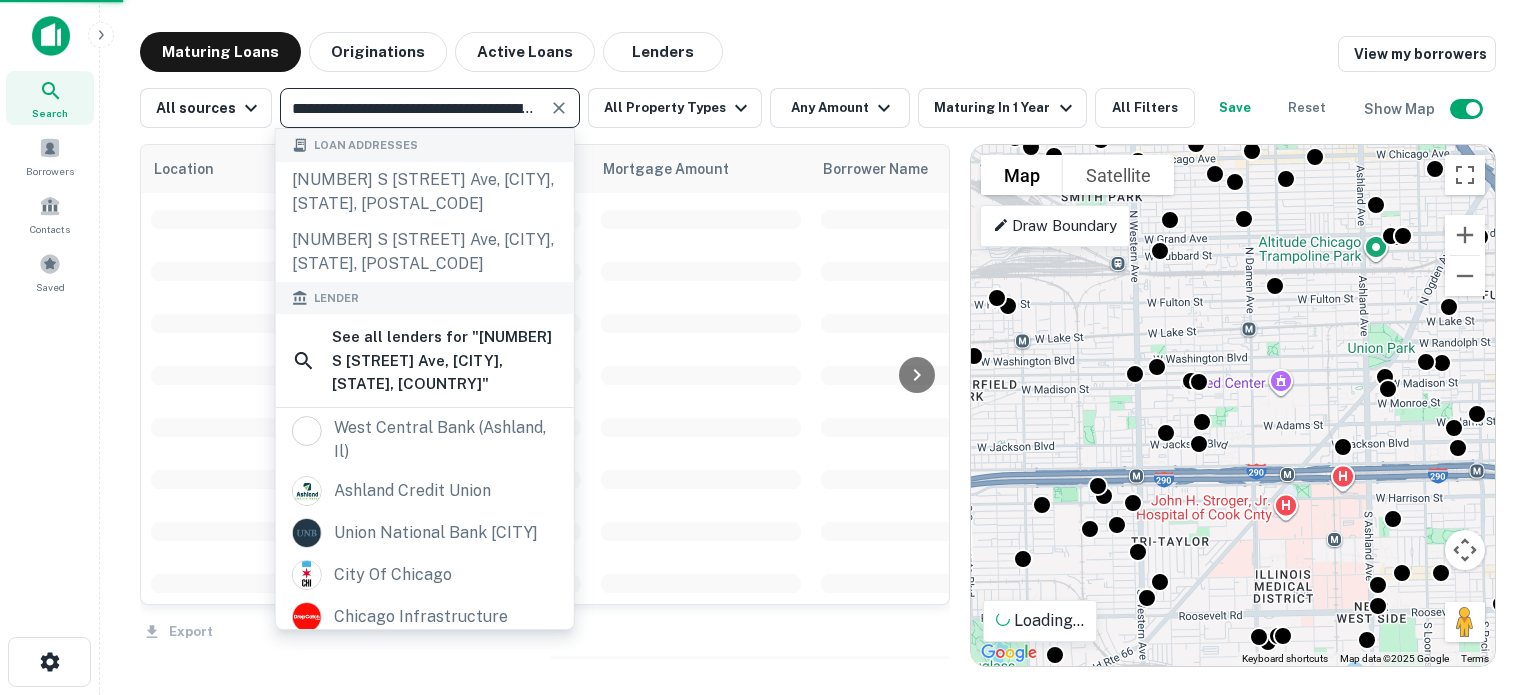 click on "To navigate, press the arrow keys. To activate drag with keyboard, press Alt + Enter. Once in keyboard drag state, use the arrow keys to move the marker. To complete the drag, press the Enter key. To cancel, press Escape." at bounding box center [1233, 405] 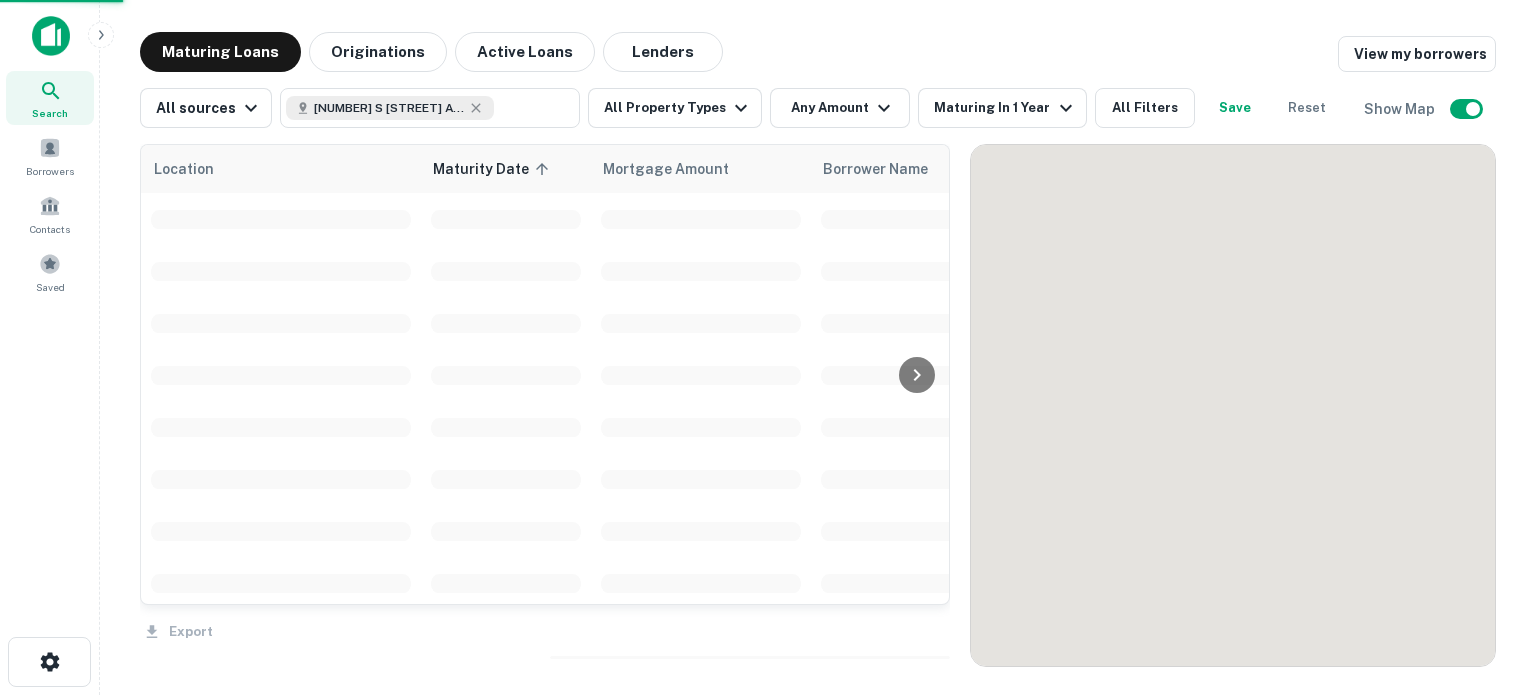 click on "To navigate, press the arrow keys." at bounding box center (1233, 405) 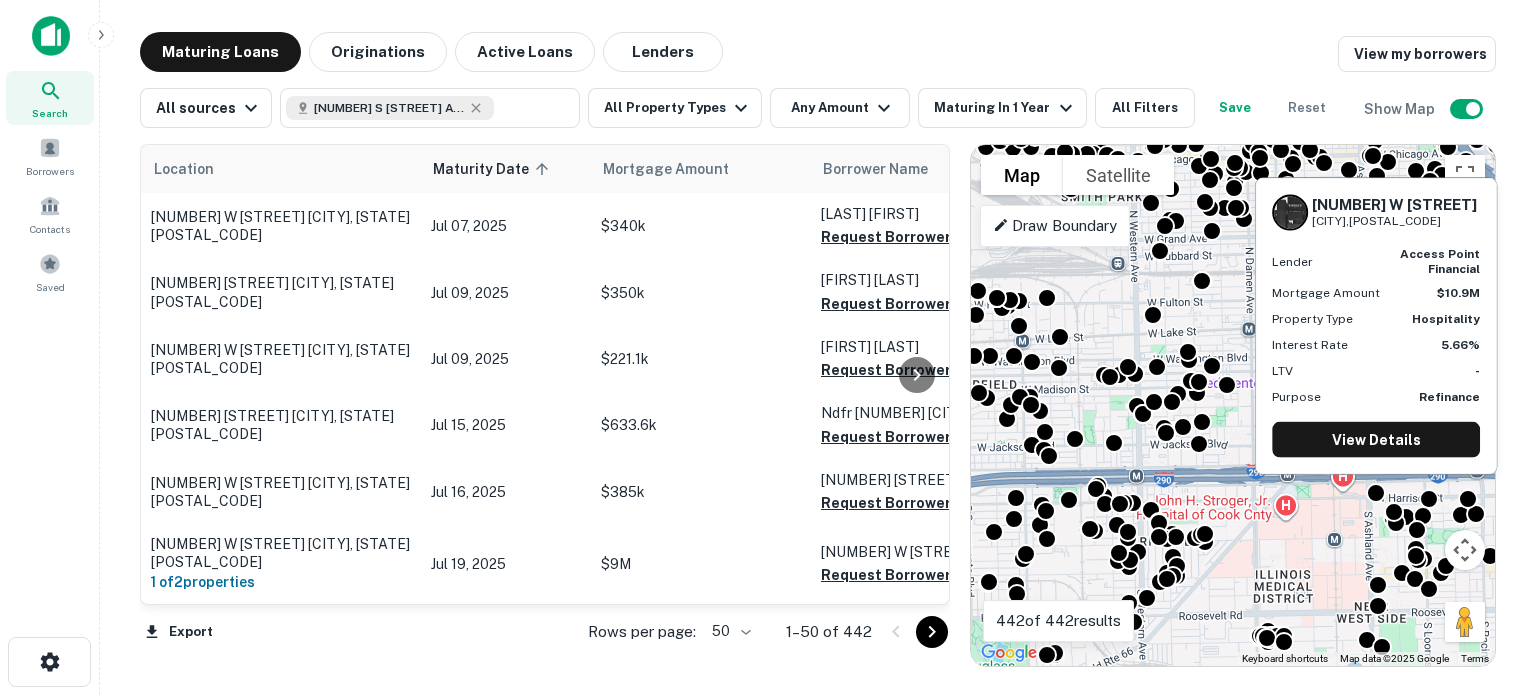 click at bounding box center (1376, 493) 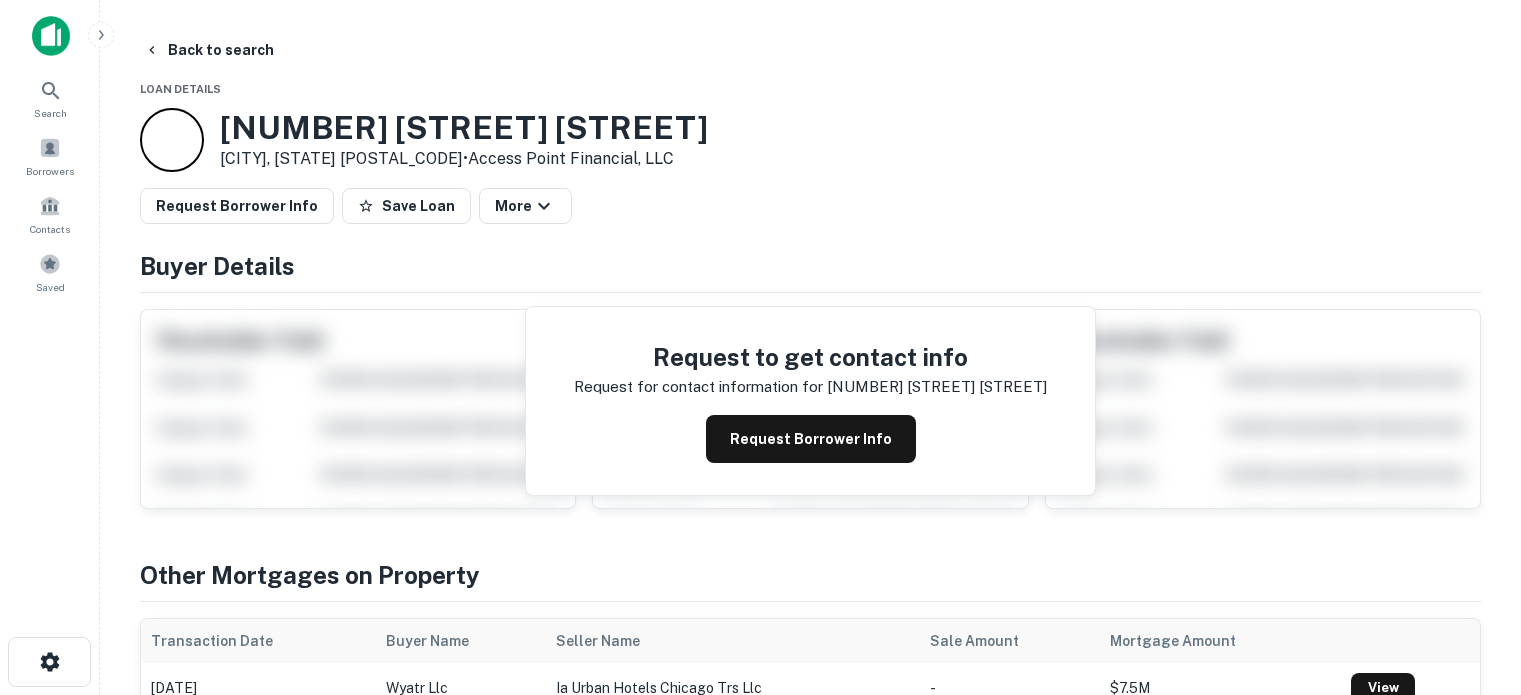 scroll, scrollTop: 0, scrollLeft: 0, axis: both 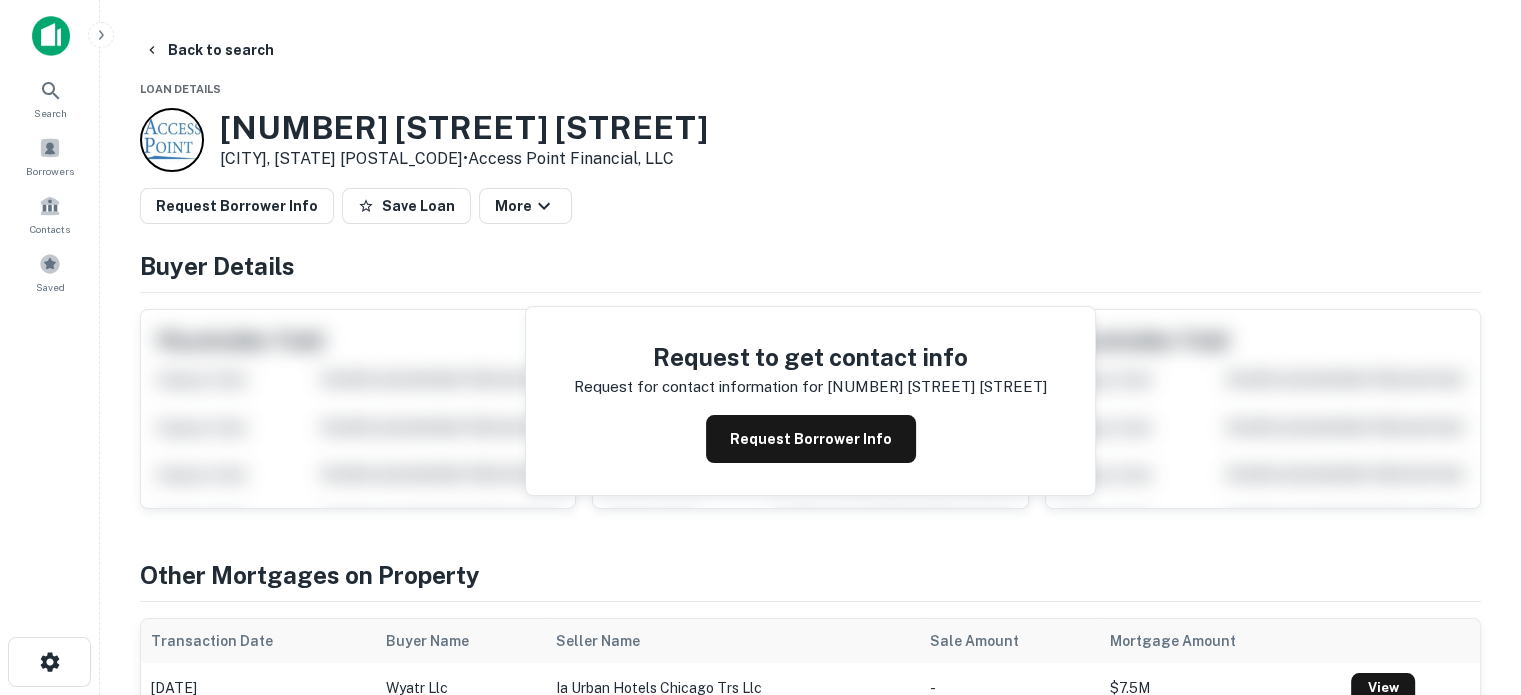 click on "Request Borrower Info" at bounding box center (811, 439) 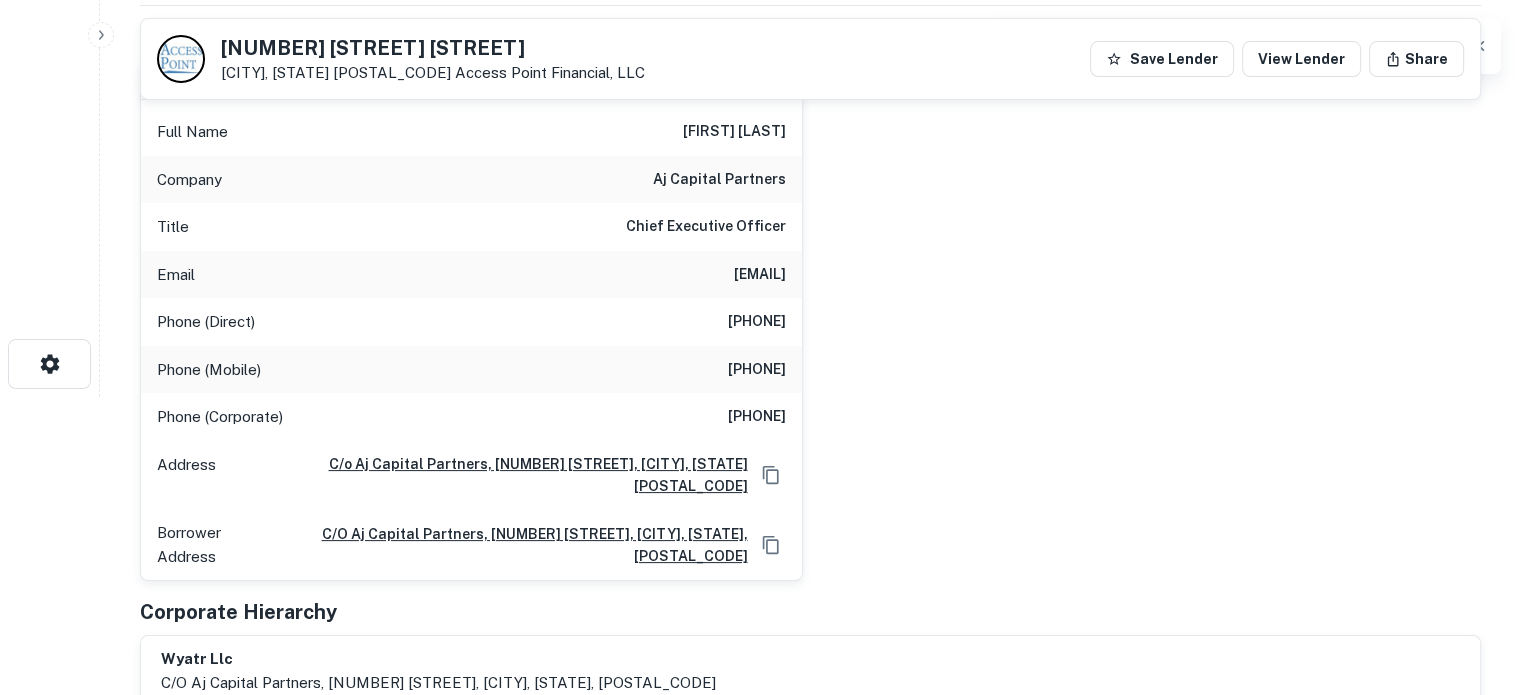 scroll, scrollTop: 299, scrollLeft: 0, axis: vertical 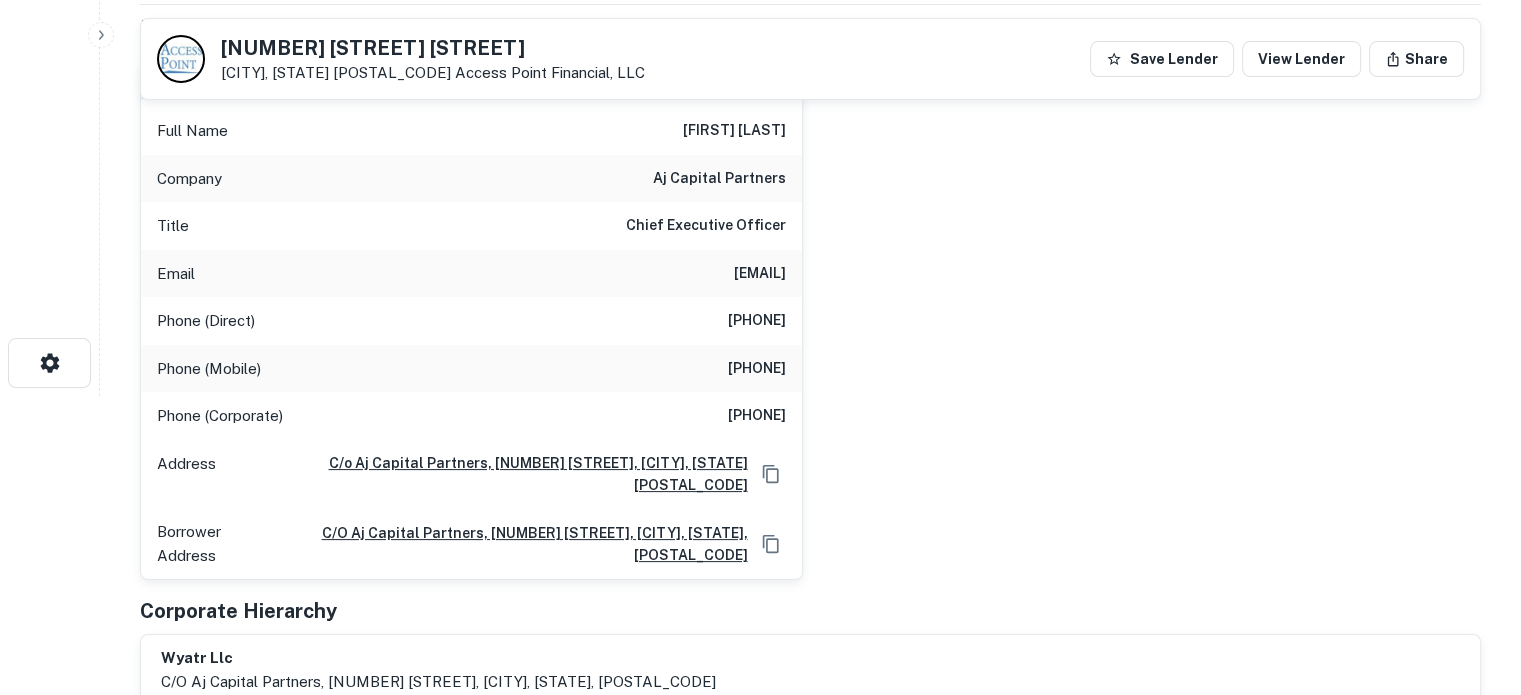 drag, startPoint x: 792, startPoint y: 272, endPoint x: 556, endPoint y: 281, distance: 236.17155 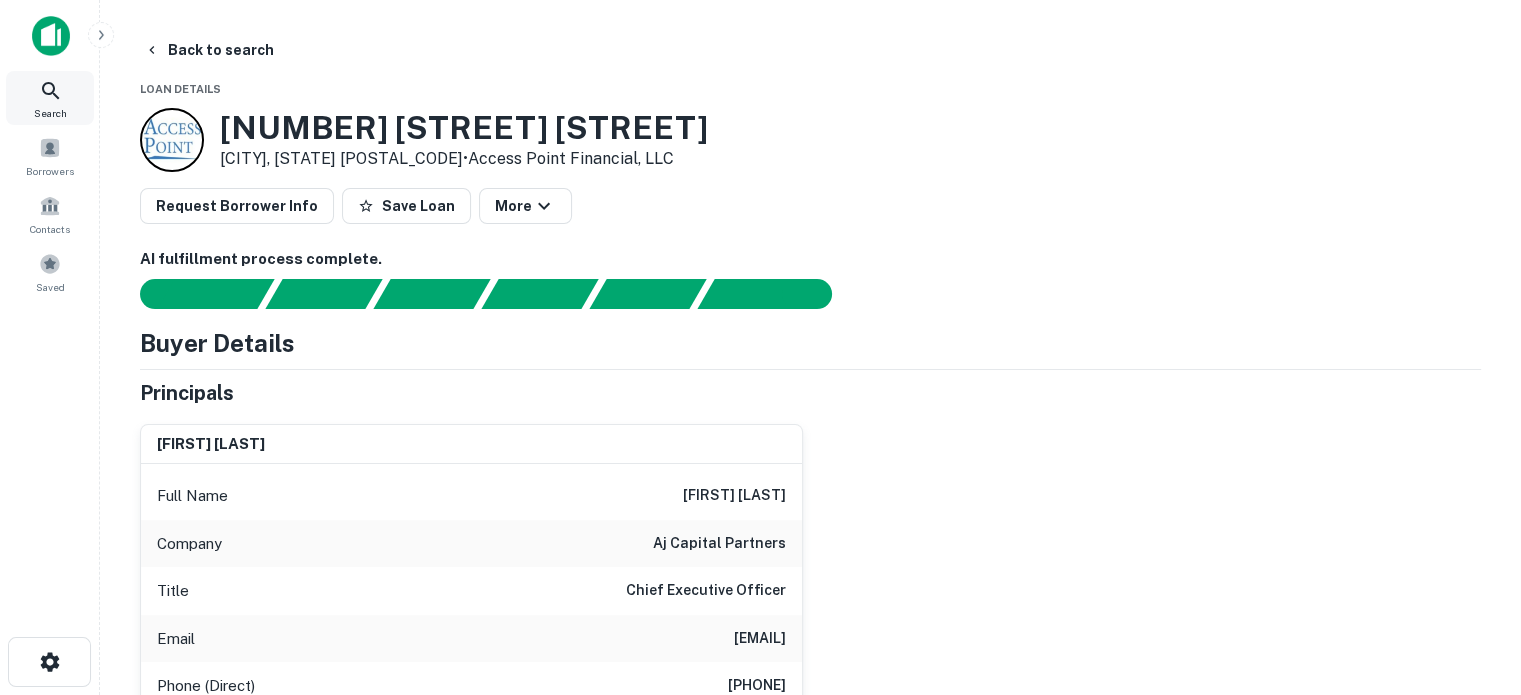 click at bounding box center (51, 91) 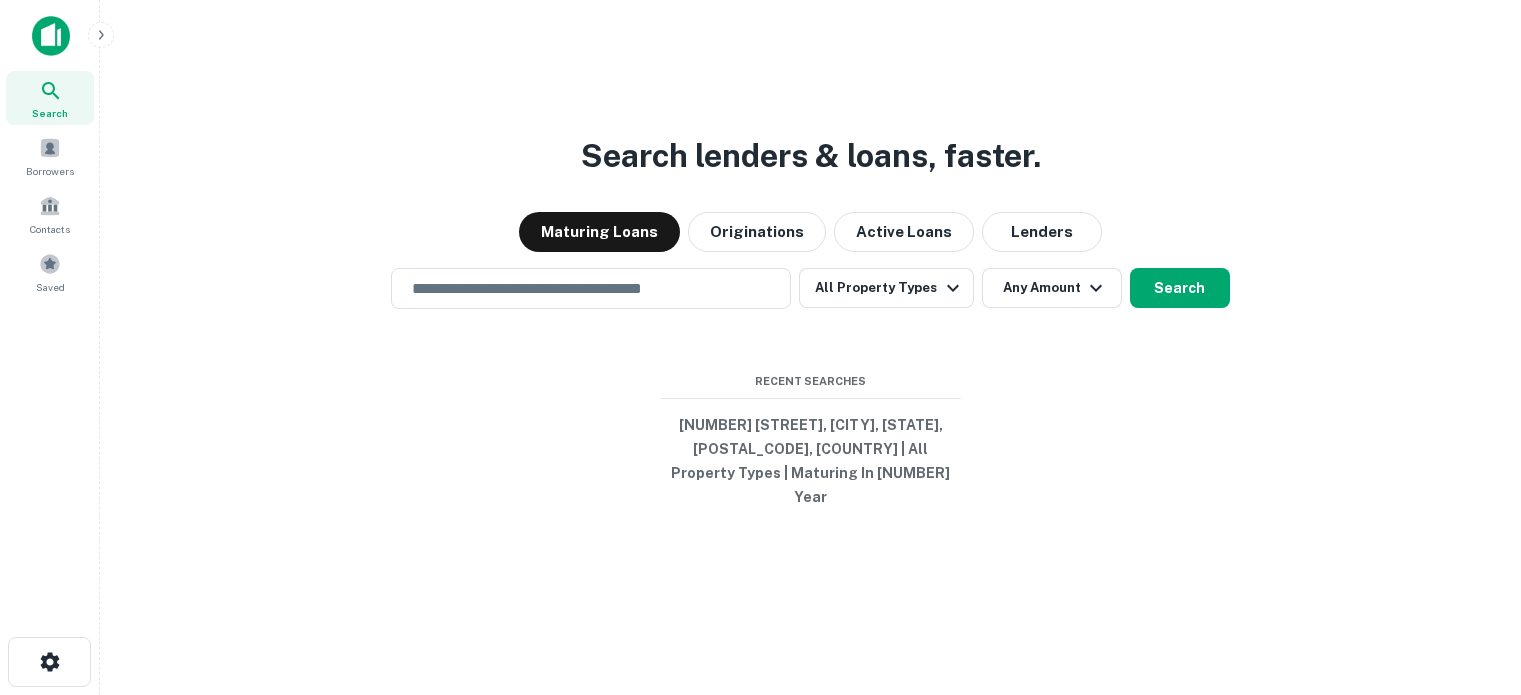 scroll, scrollTop: 0, scrollLeft: 0, axis: both 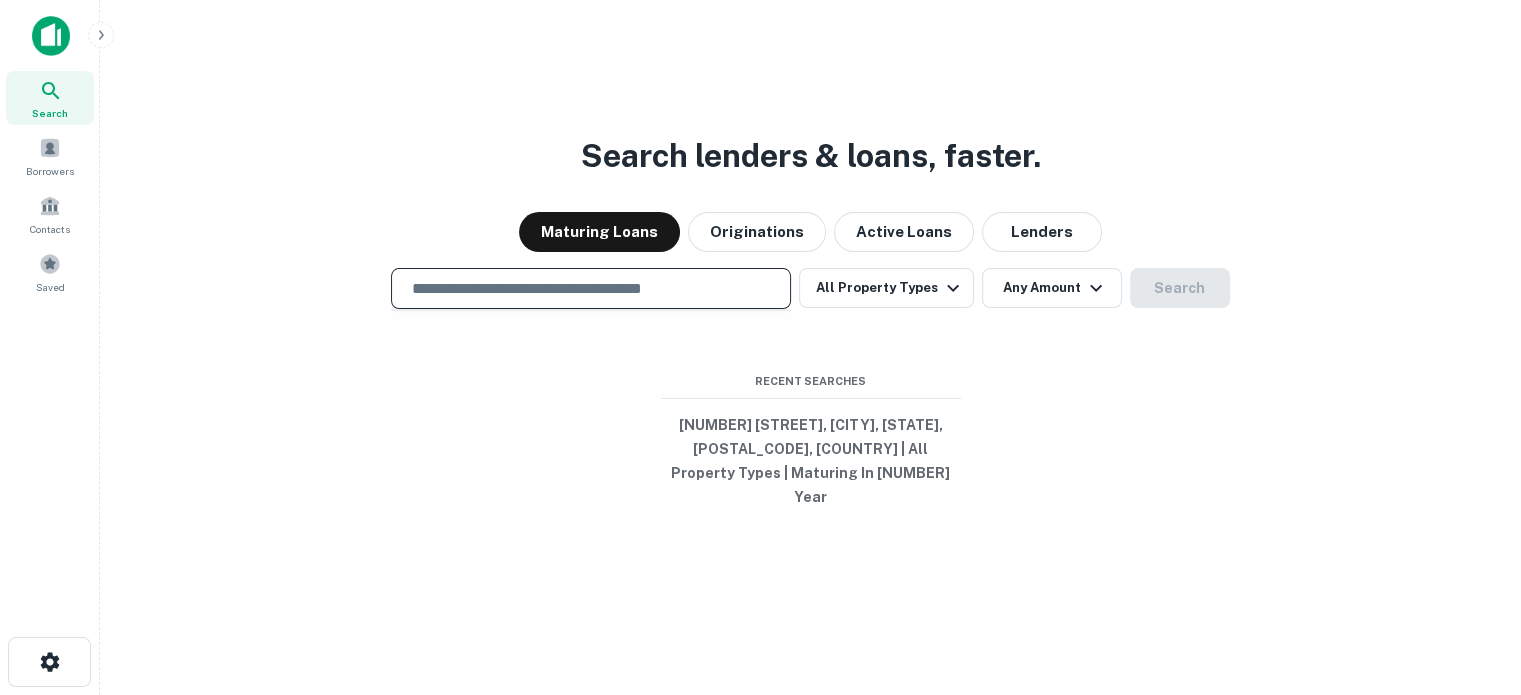 click at bounding box center (591, 288) 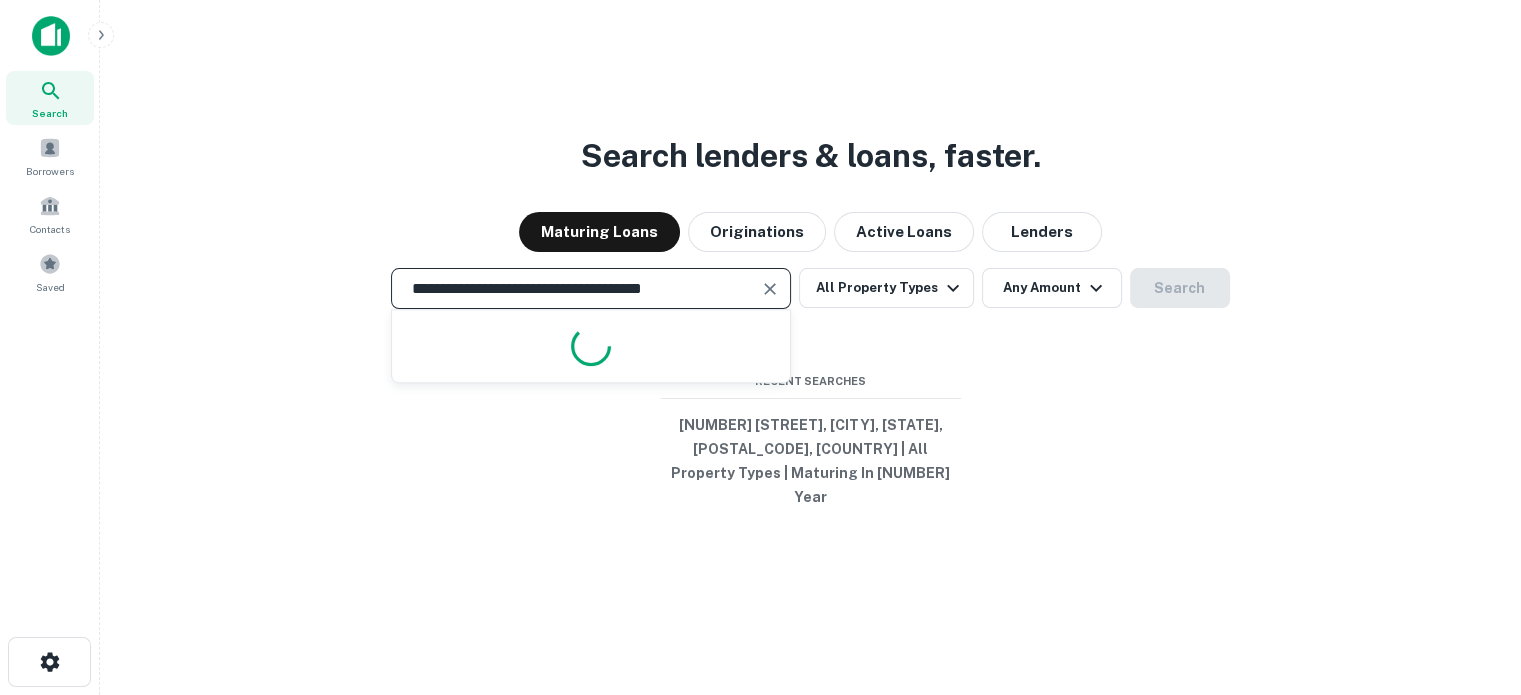 scroll, scrollTop: 0, scrollLeft: 1, axis: horizontal 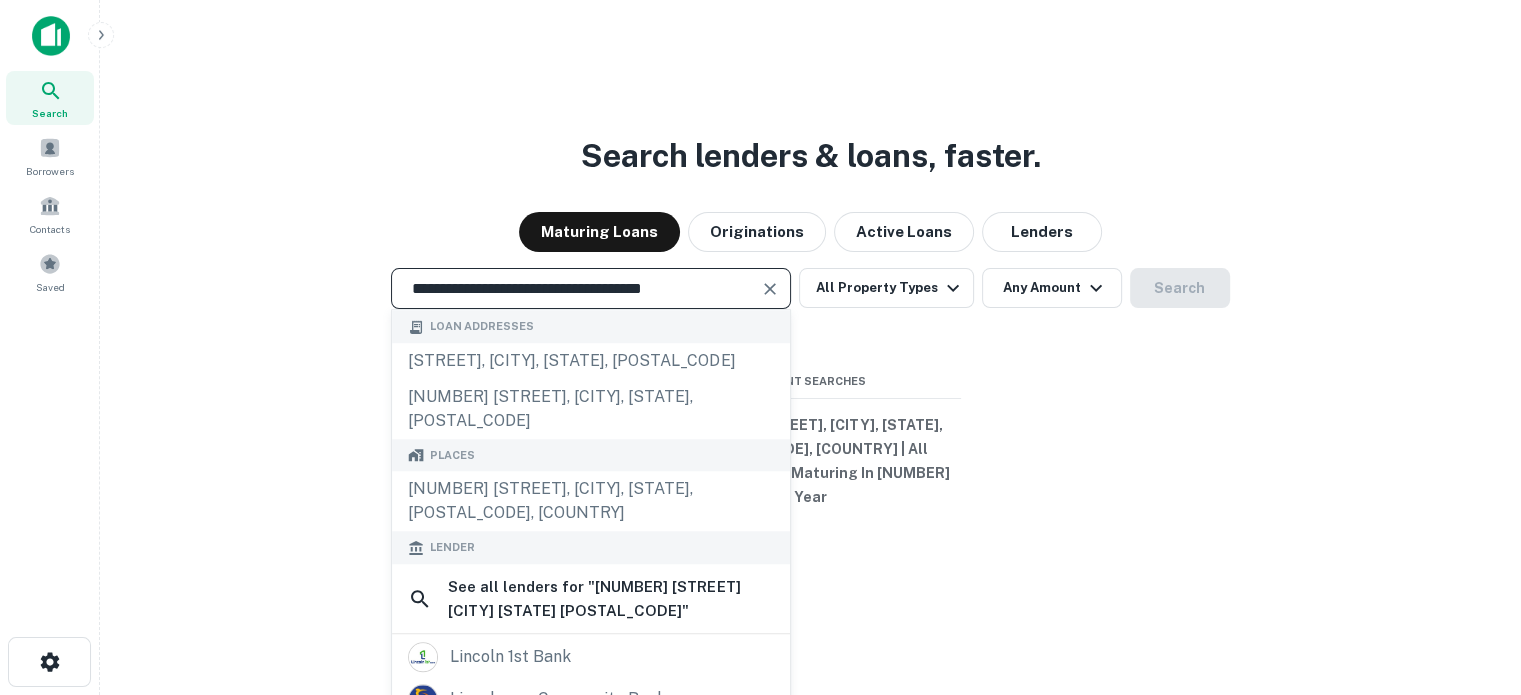click on "100 Barclay Blvd, Lincolnshire, IL 60069, USA" at bounding box center (591, 501) 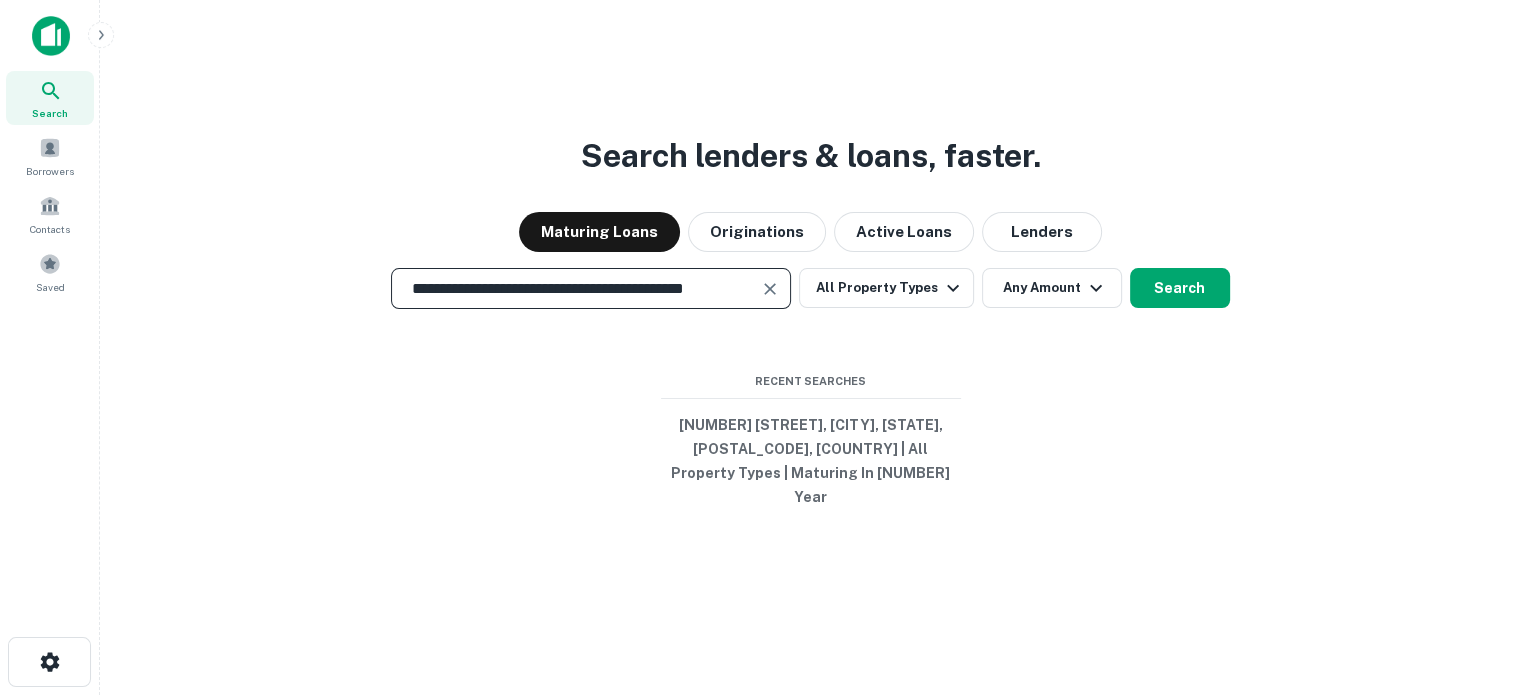 type on "**********" 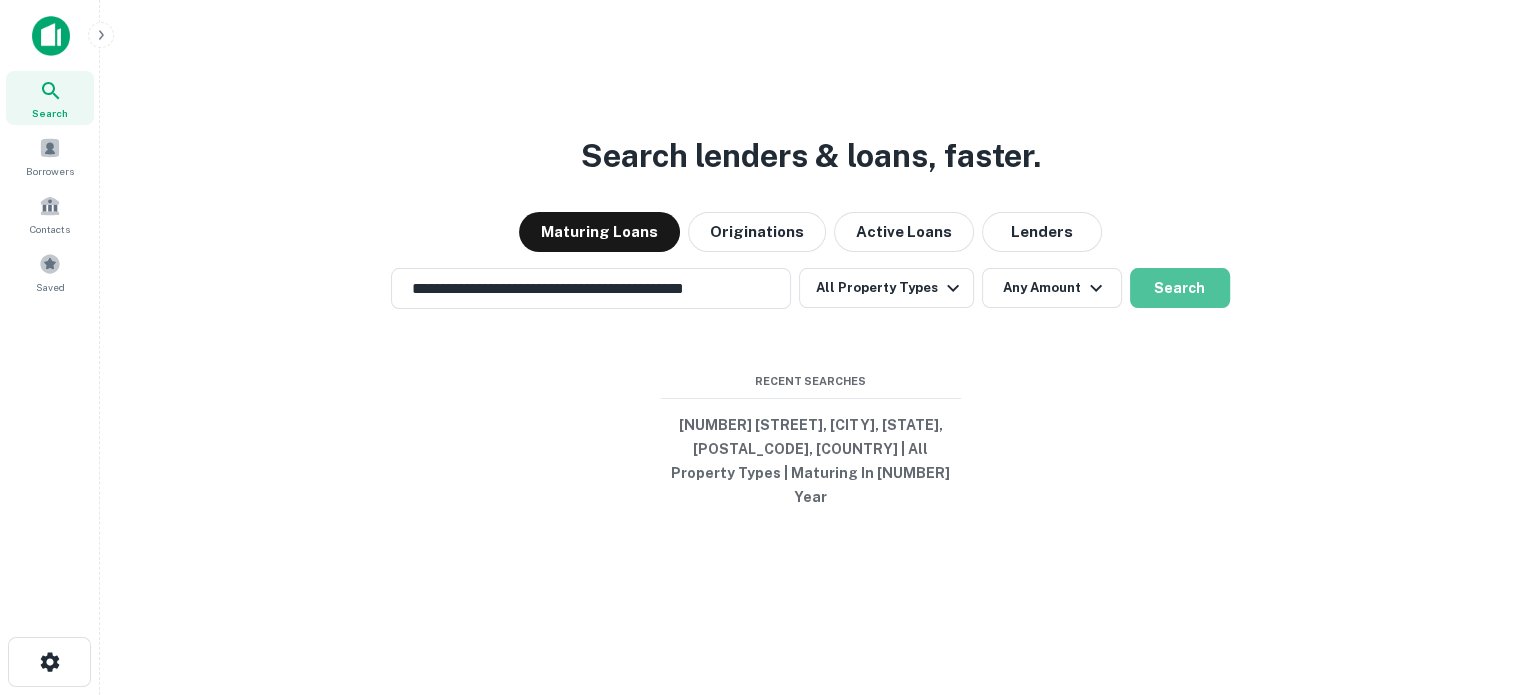 click on "Search" at bounding box center [1180, 288] 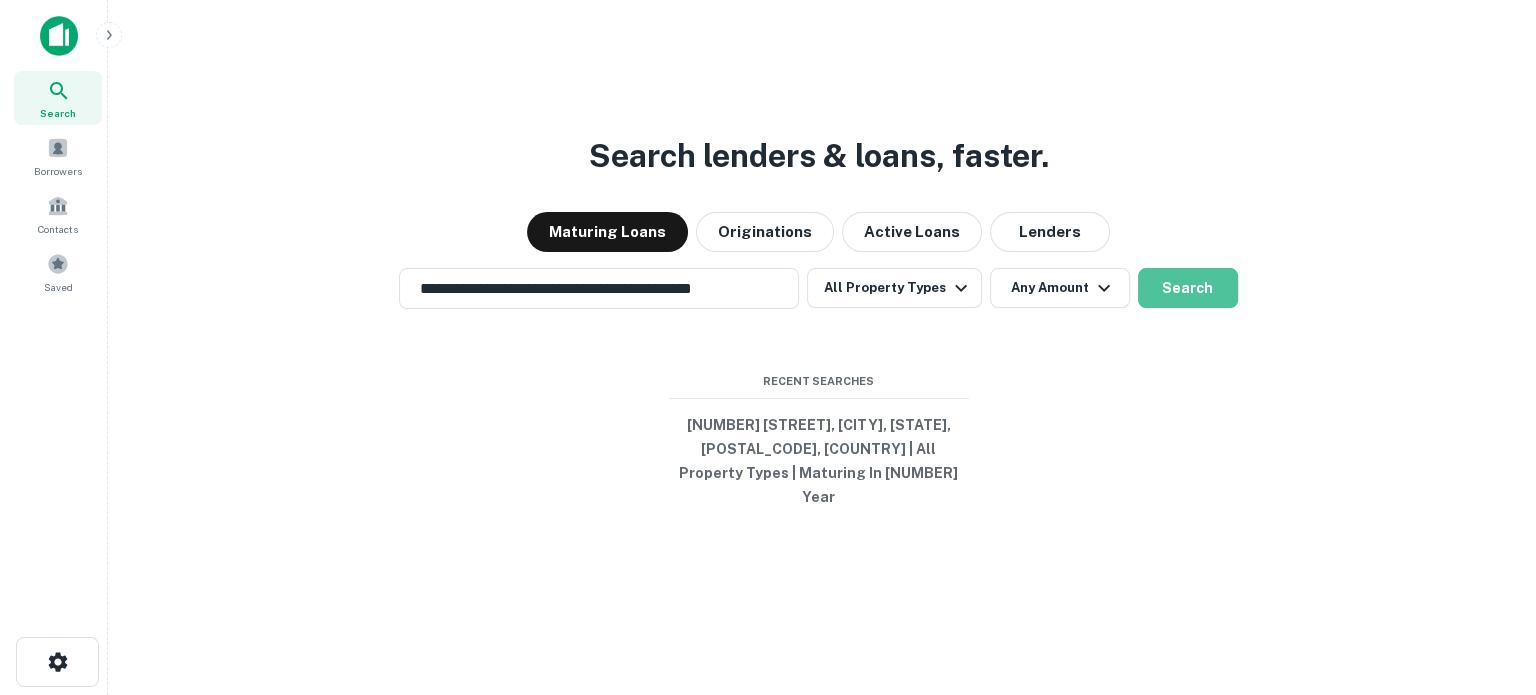 scroll, scrollTop: 0, scrollLeft: 0, axis: both 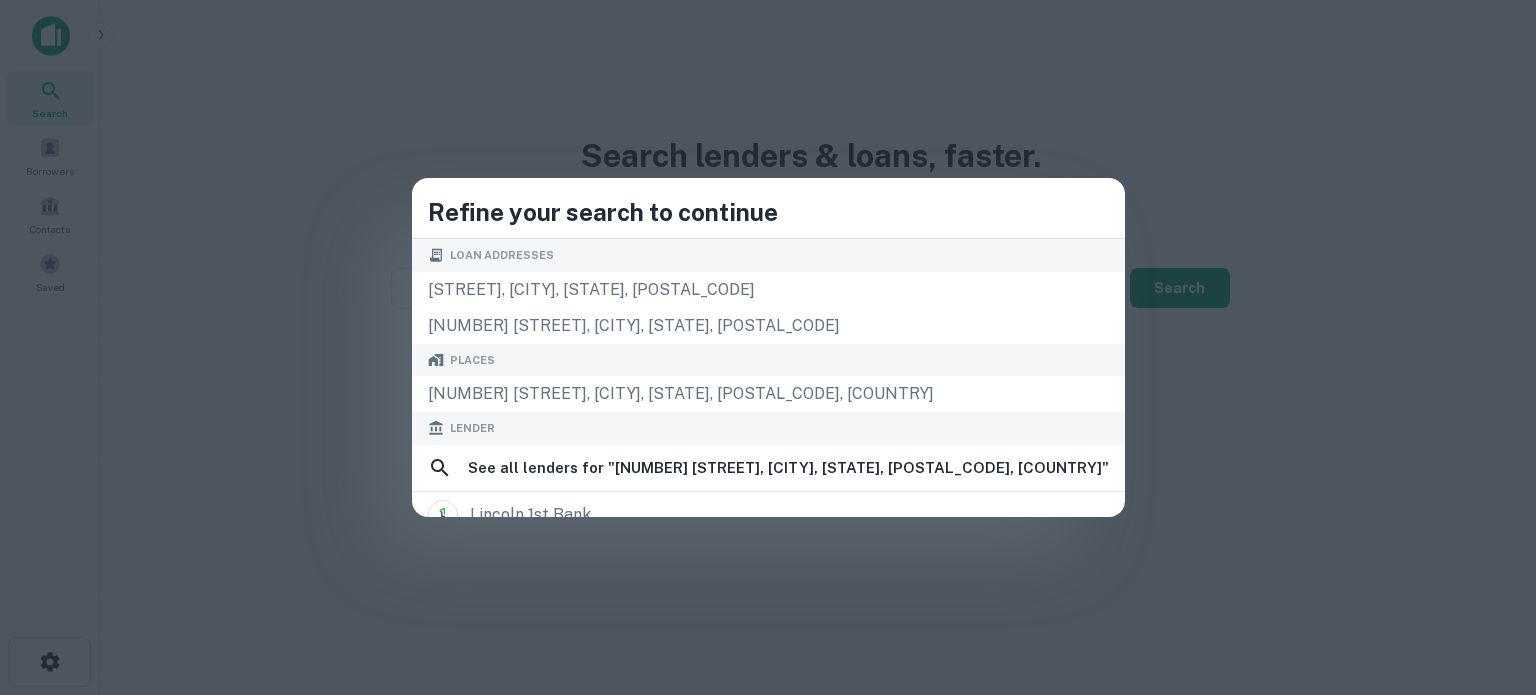 click on "100 Barclay Blvd, Lincolnshire, IL 60069, USA" at bounding box center [768, 394] 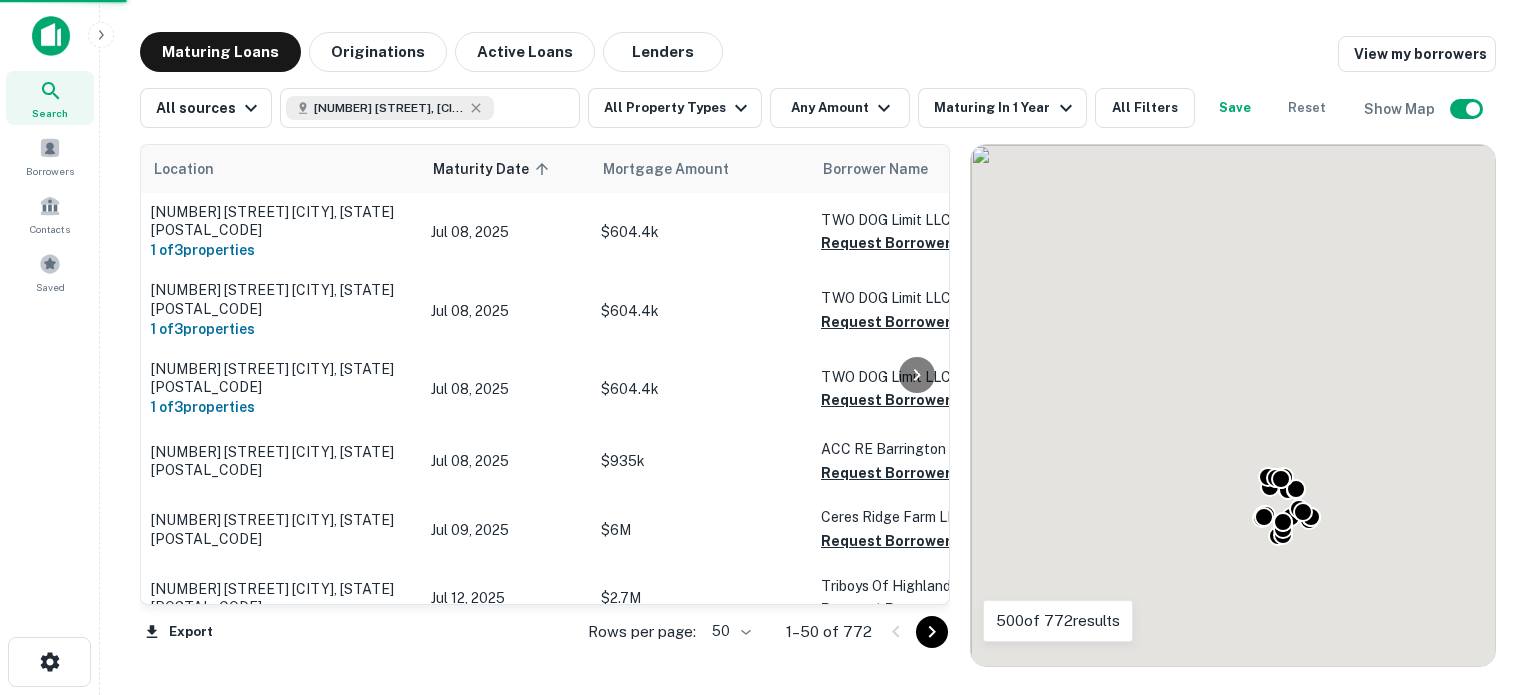 click at bounding box center (476, 108) 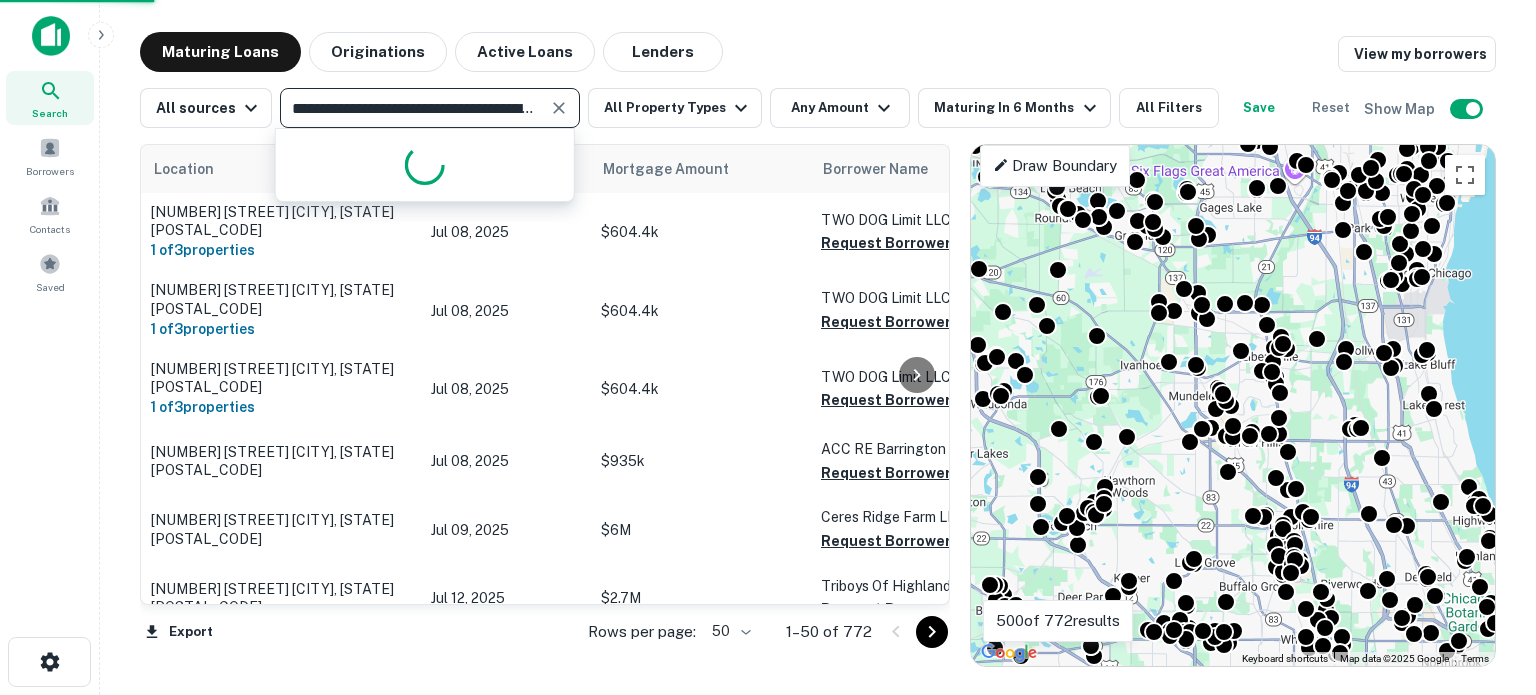 click on "**********" at bounding box center [413, 108] 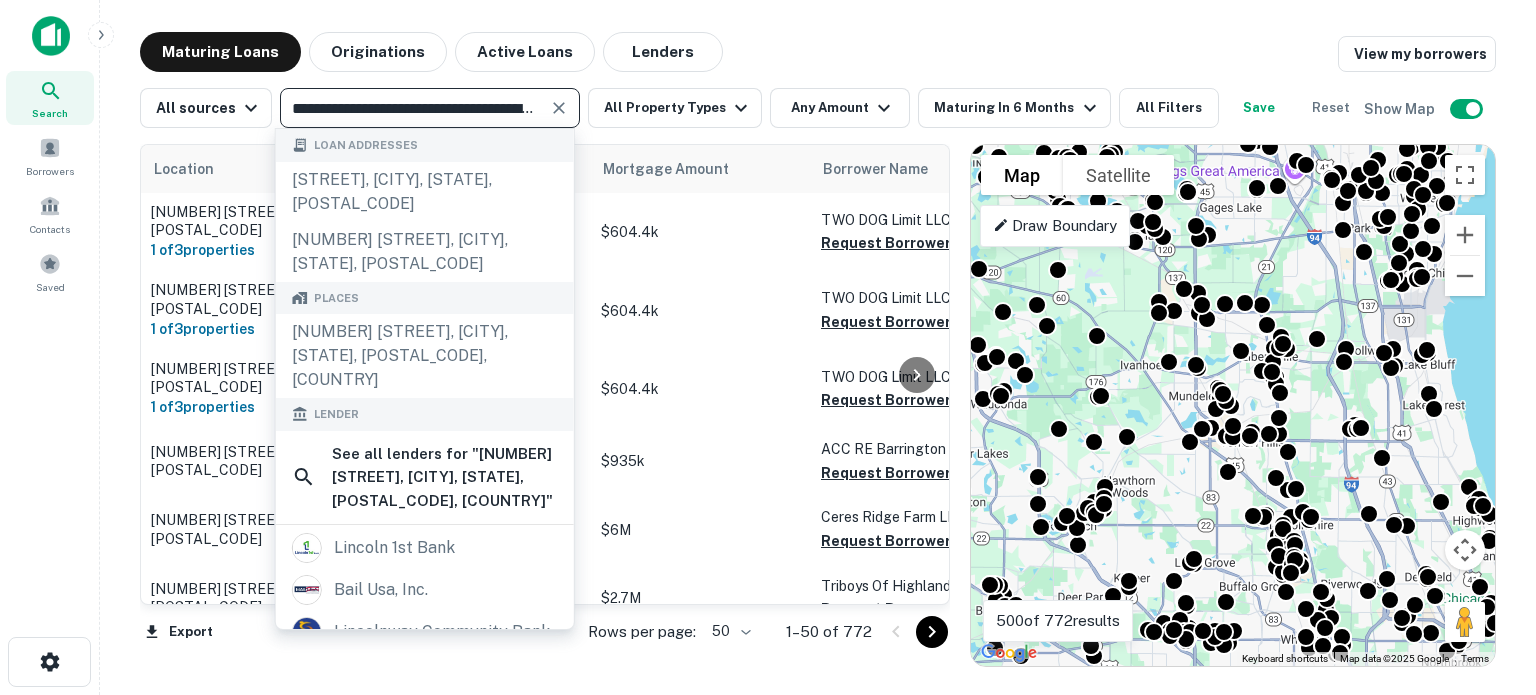 type on "**********" 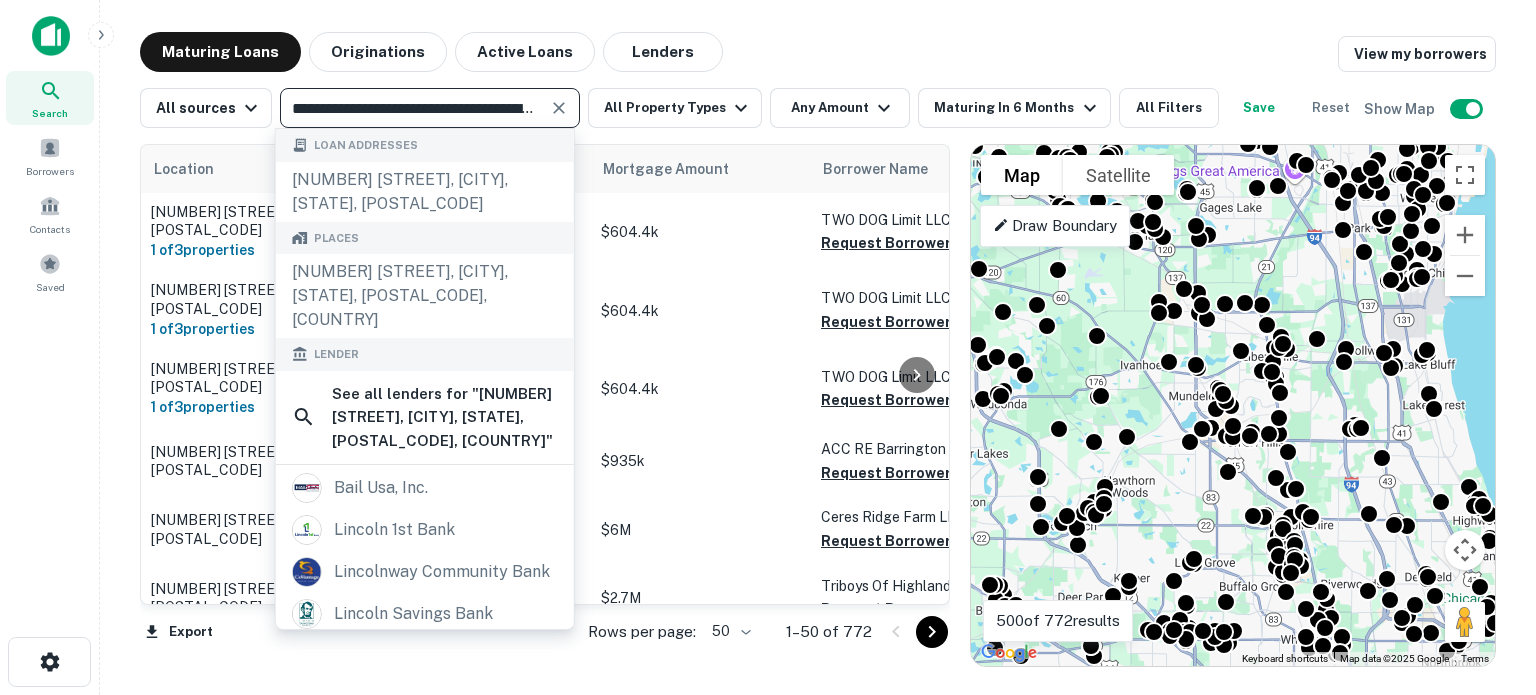 click on "200 Barclay Blvd, Lincolnshire, IL 60069, USA" at bounding box center [425, 296] 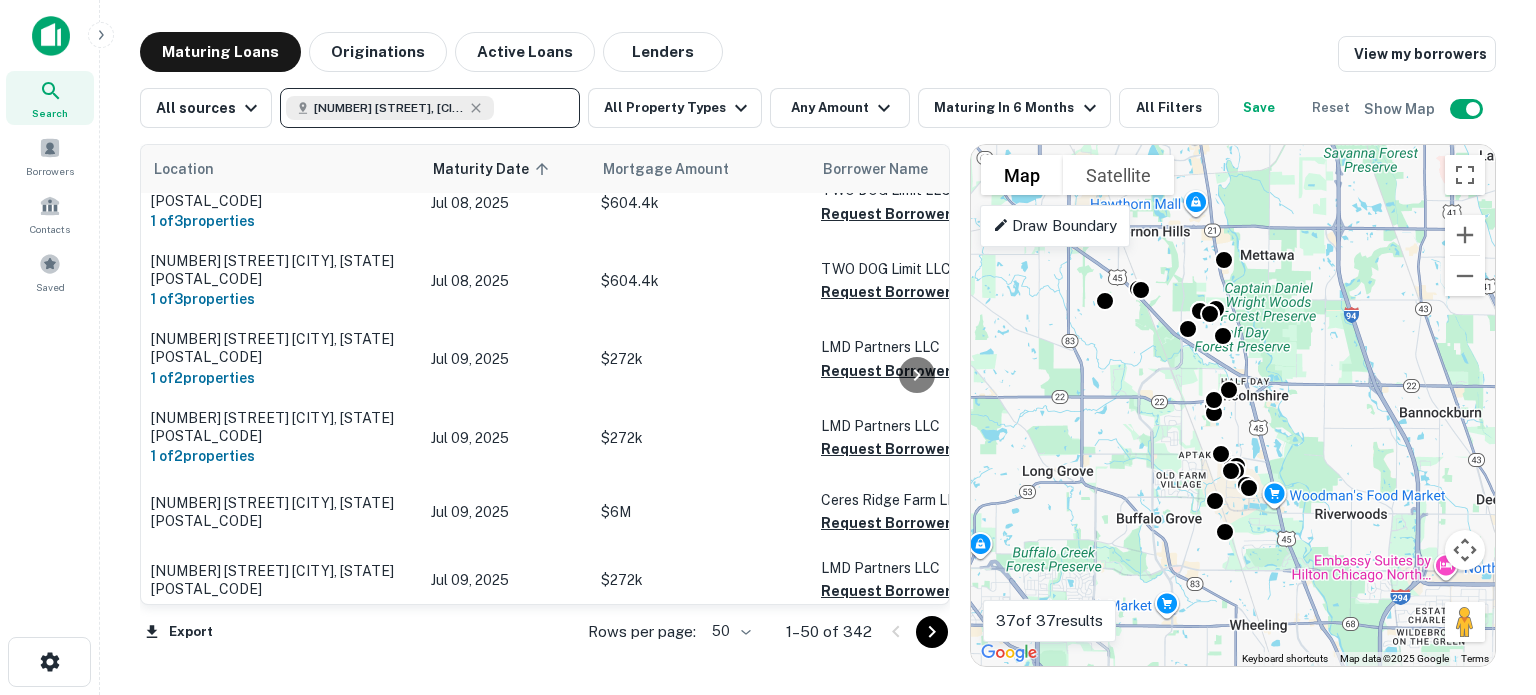 scroll, scrollTop: 0, scrollLeft: 0, axis: both 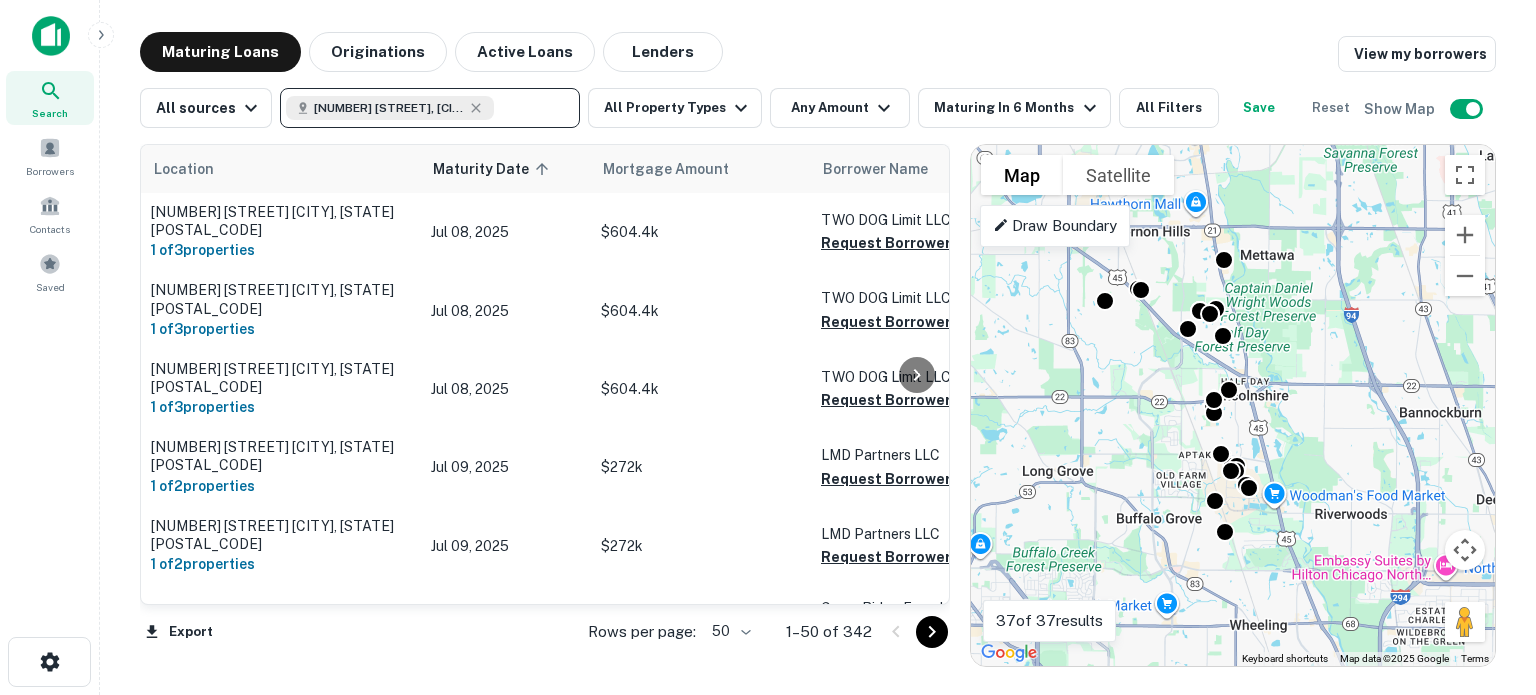 type 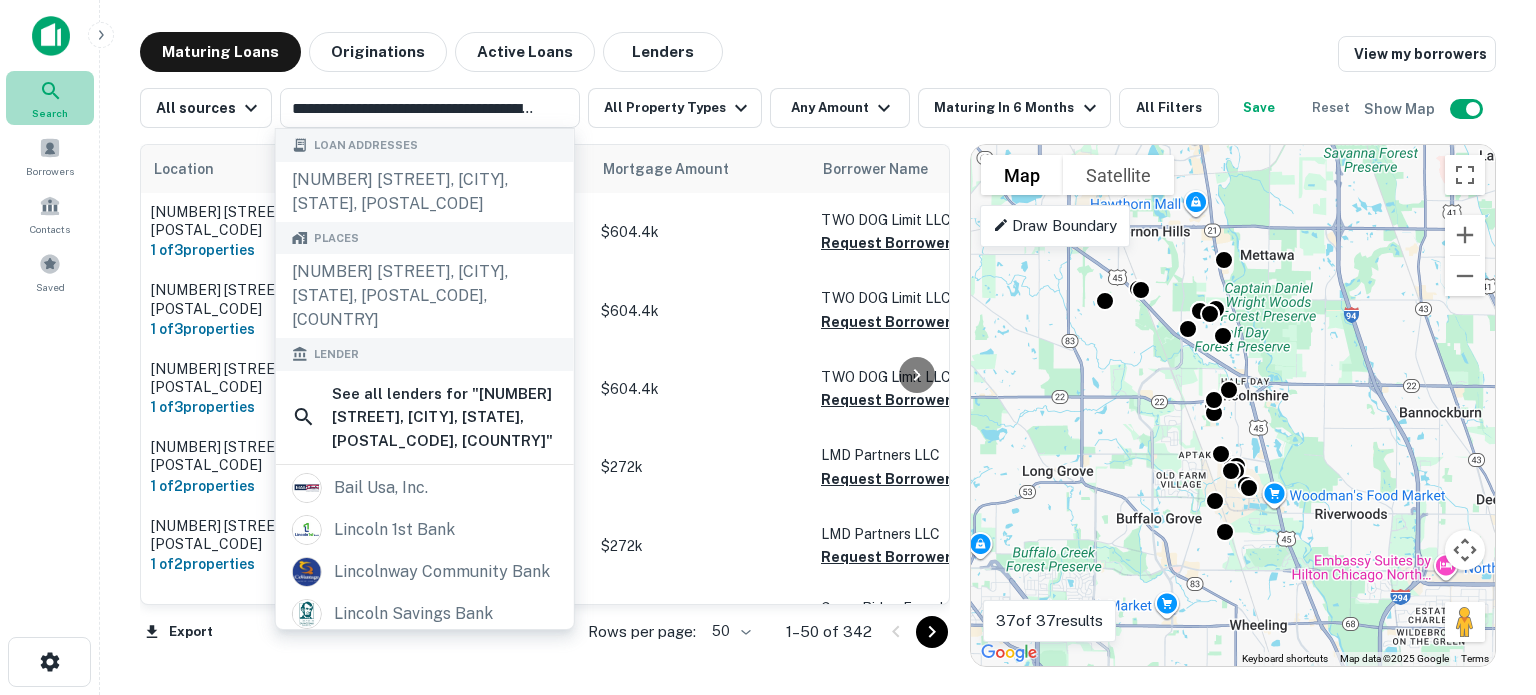 click at bounding box center [51, 91] 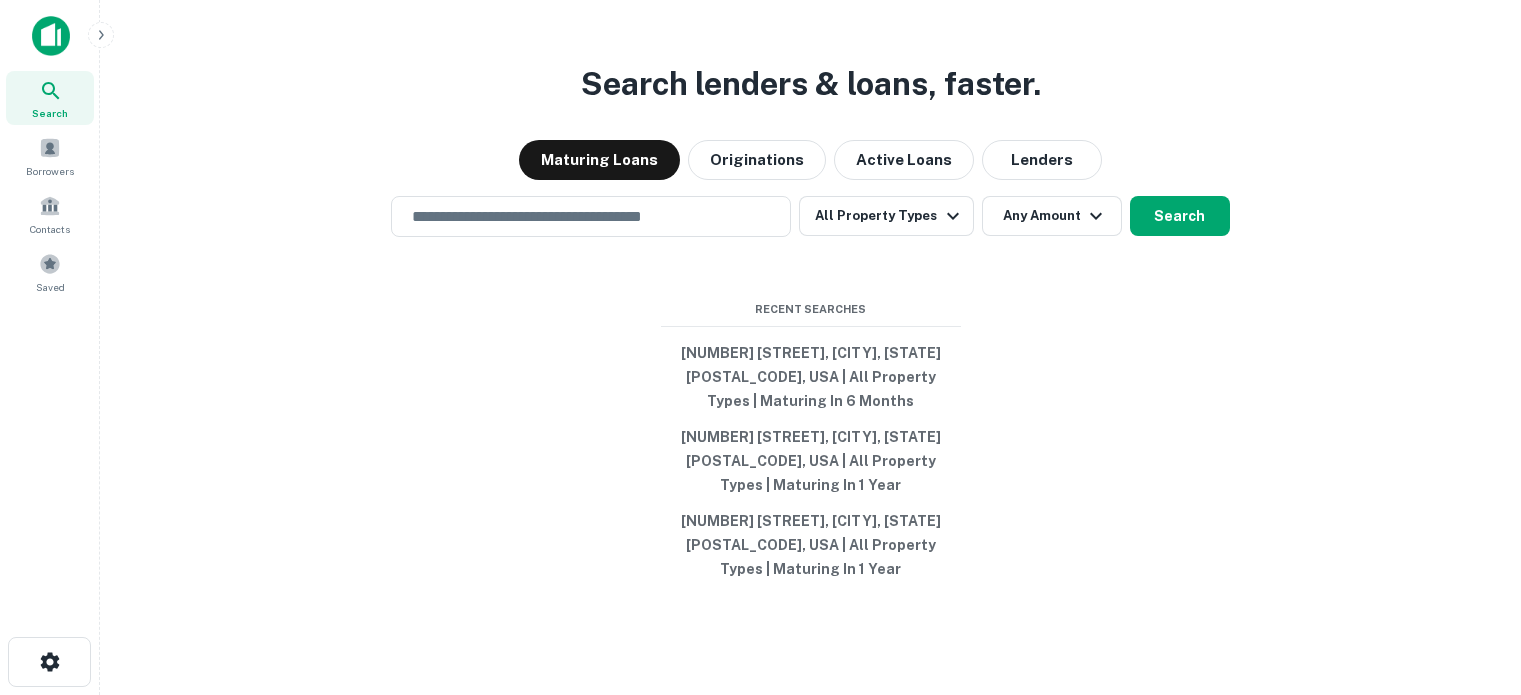 scroll, scrollTop: 0, scrollLeft: 0, axis: both 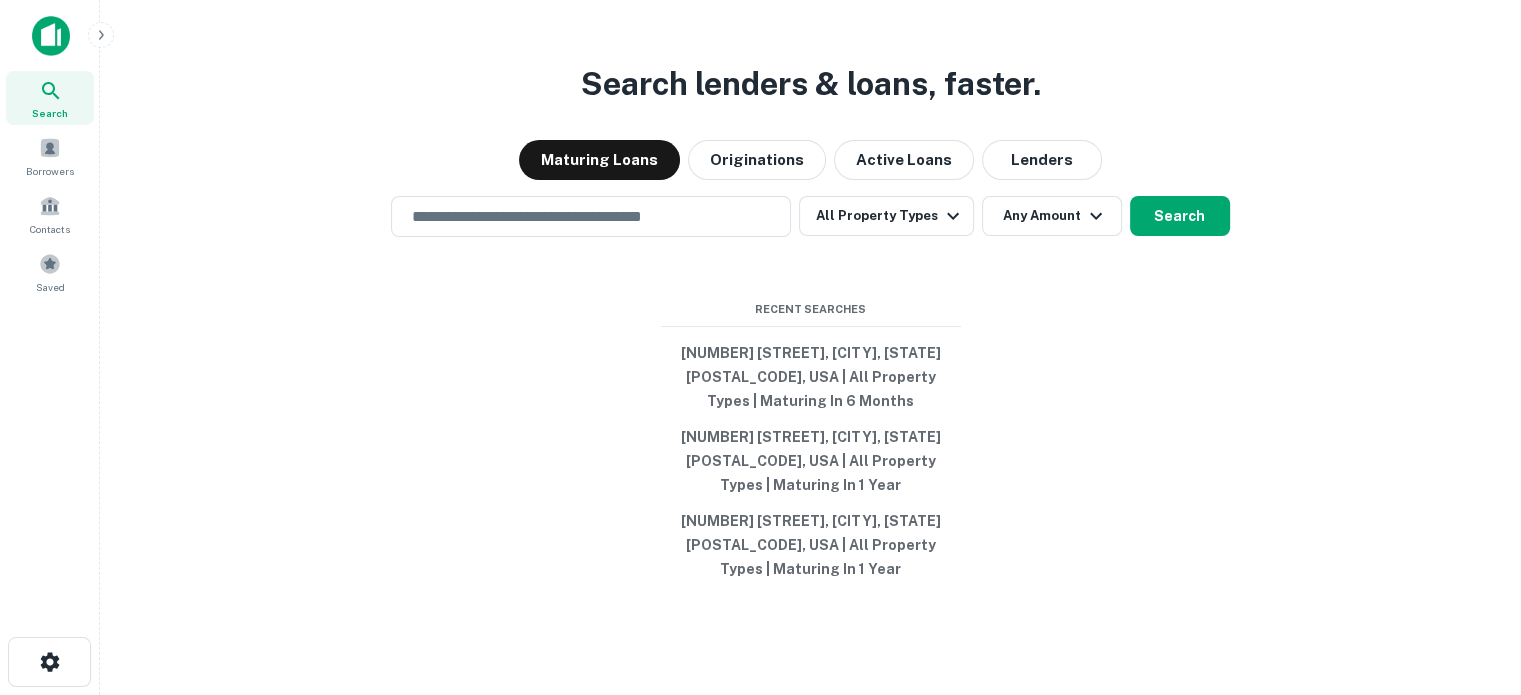 click at bounding box center [591, 216] 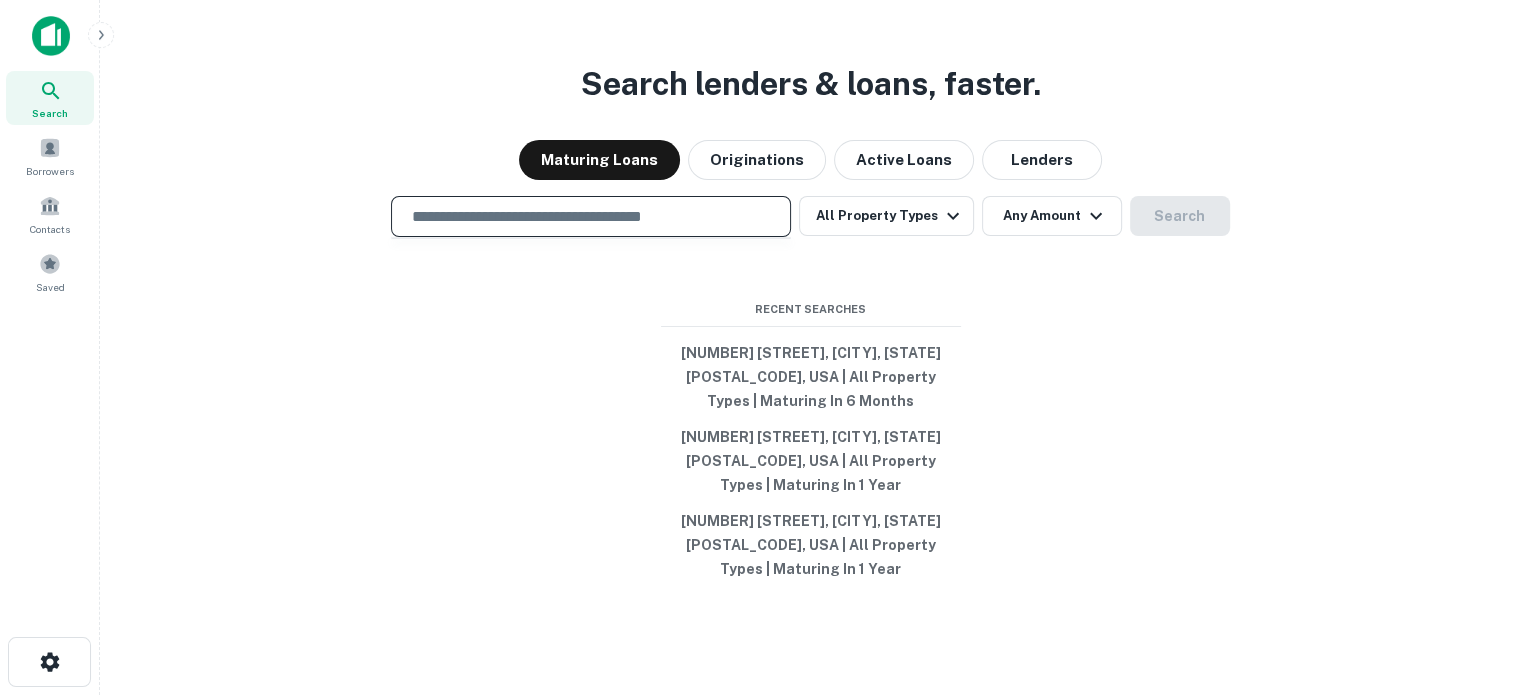 paste on "**********" 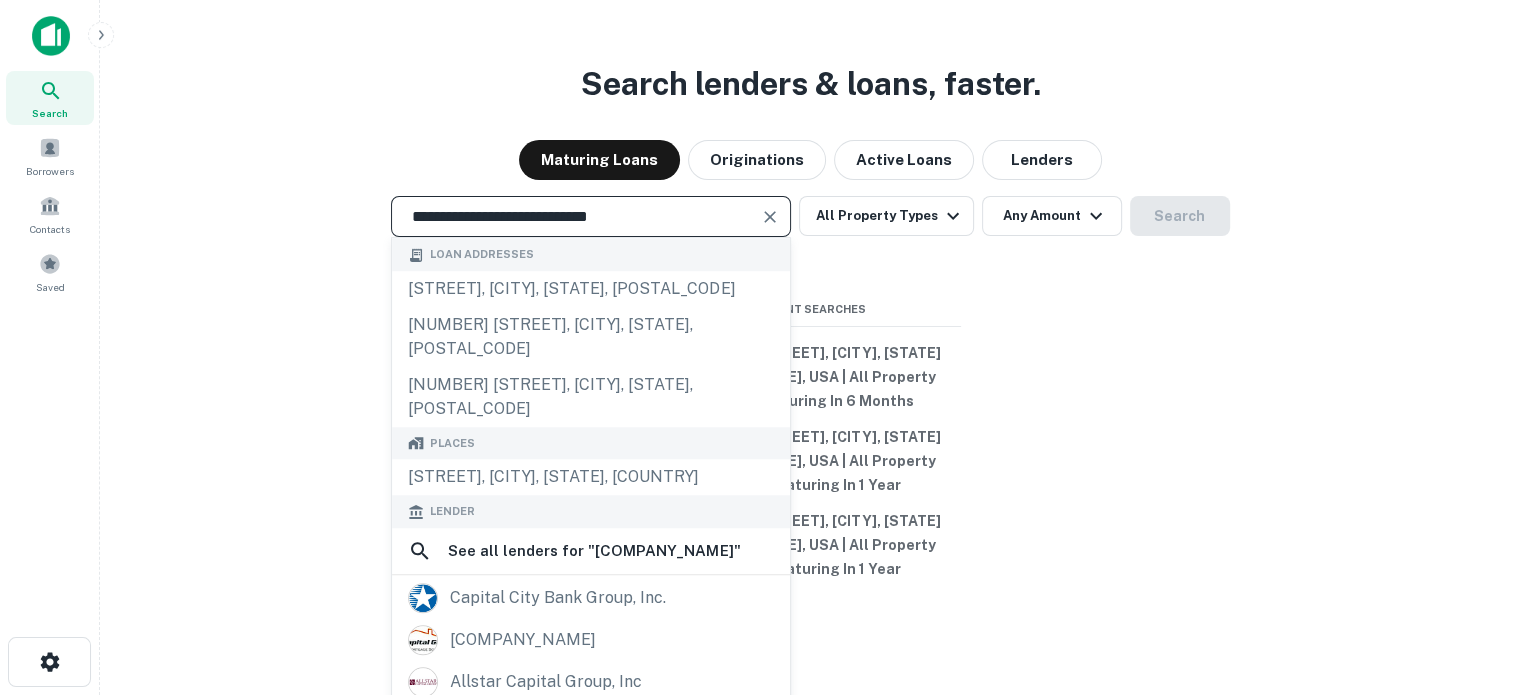 drag, startPoint x: 678, startPoint y: 207, endPoint x: 0, endPoint y: 137, distance: 681.604 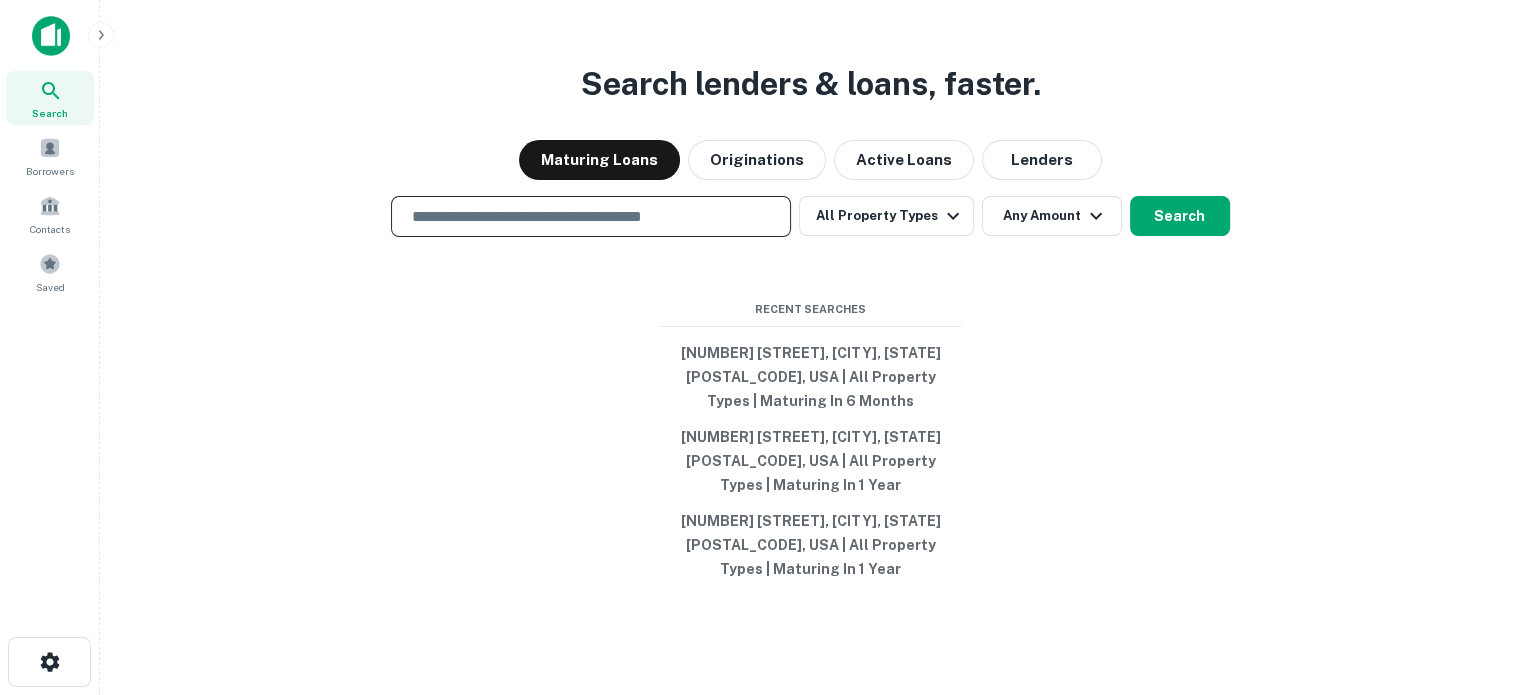 paste on "**********" 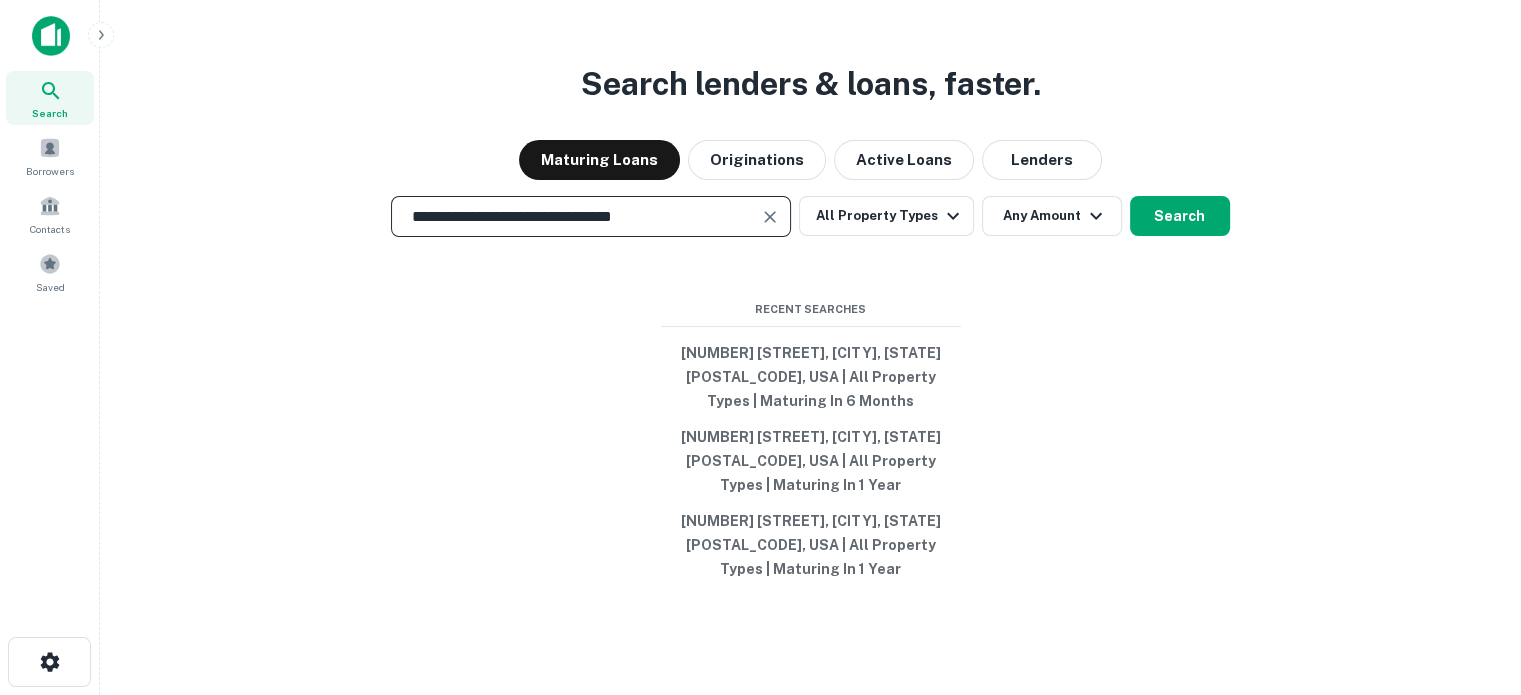 scroll, scrollTop: 0, scrollLeft: 0, axis: both 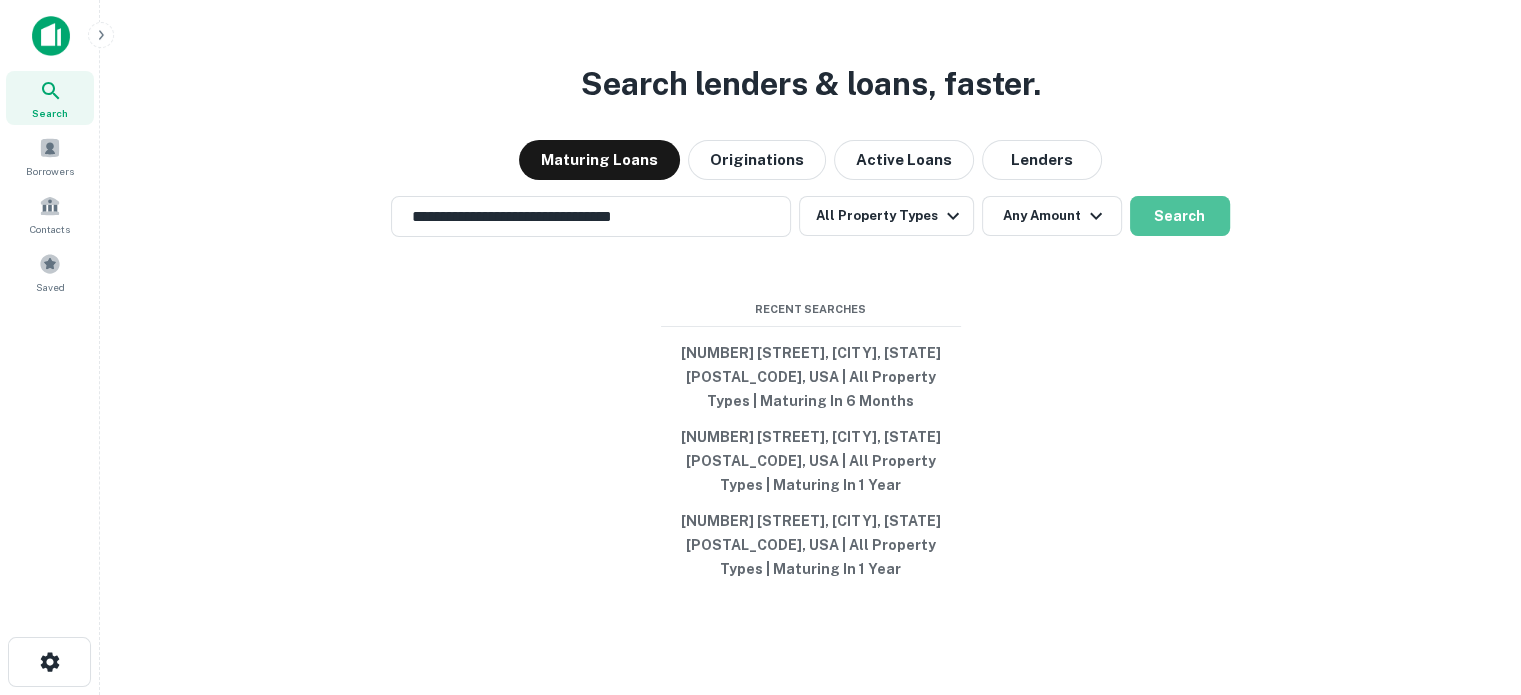 click on "Search" at bounding box center (1180, 216) 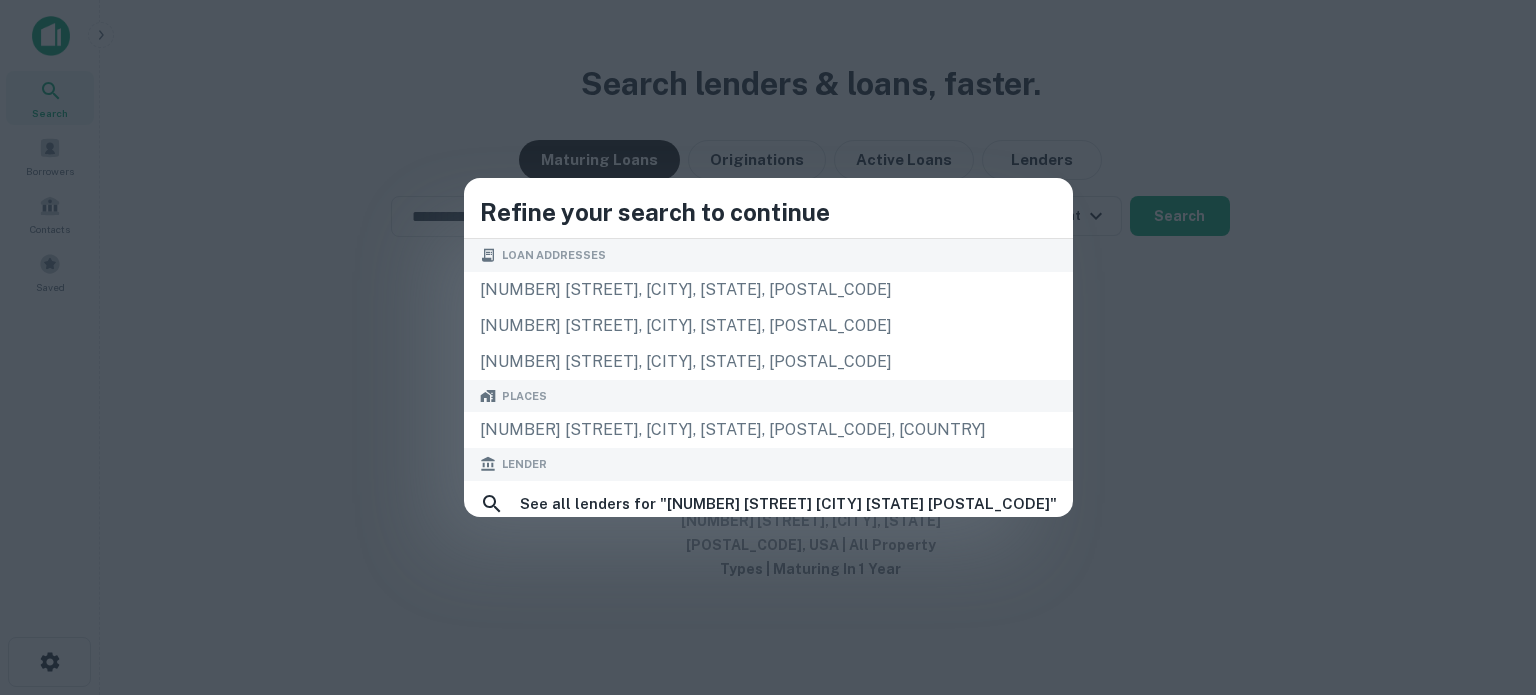 click on "2600 lehigh ave, glenview, il, 60026" at bounding box center (768, 290) 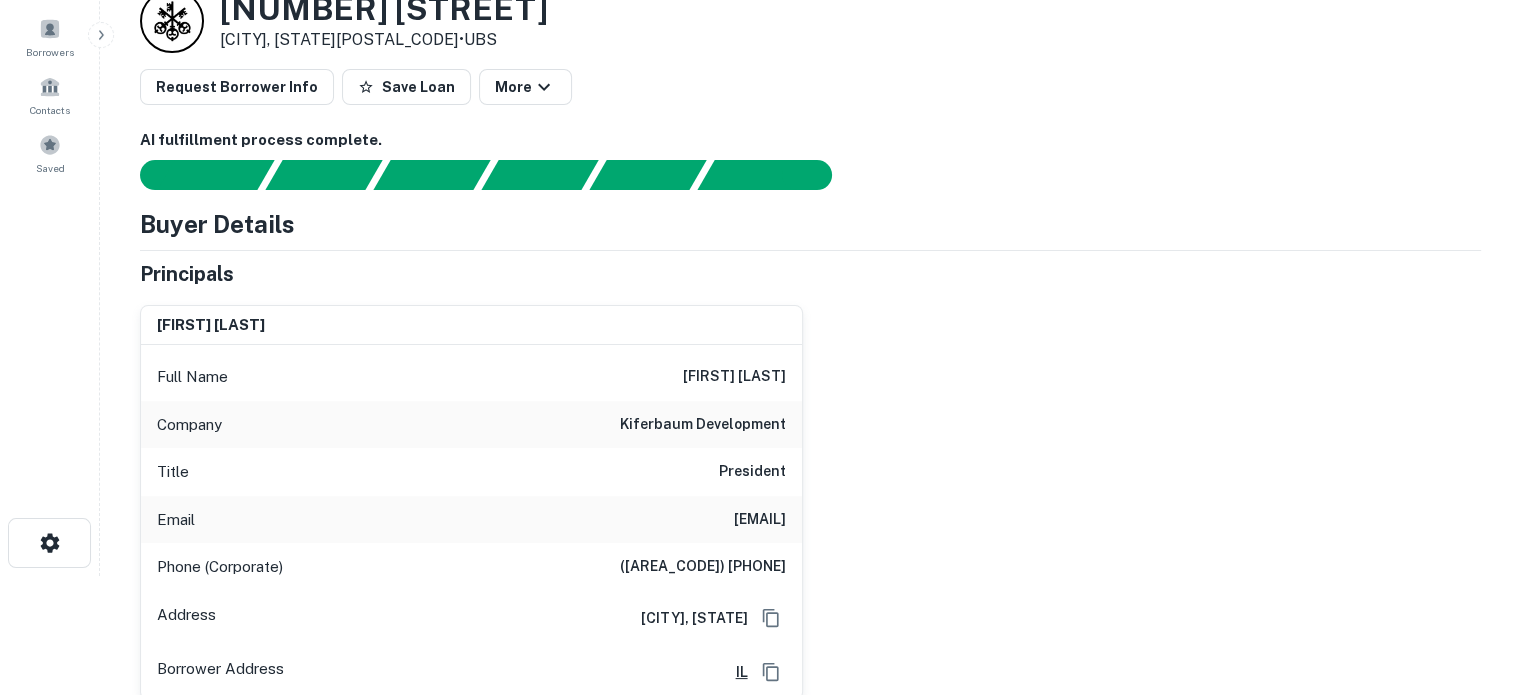 scroll, scrollTop: 0, scrollLeft: 0, axis: both 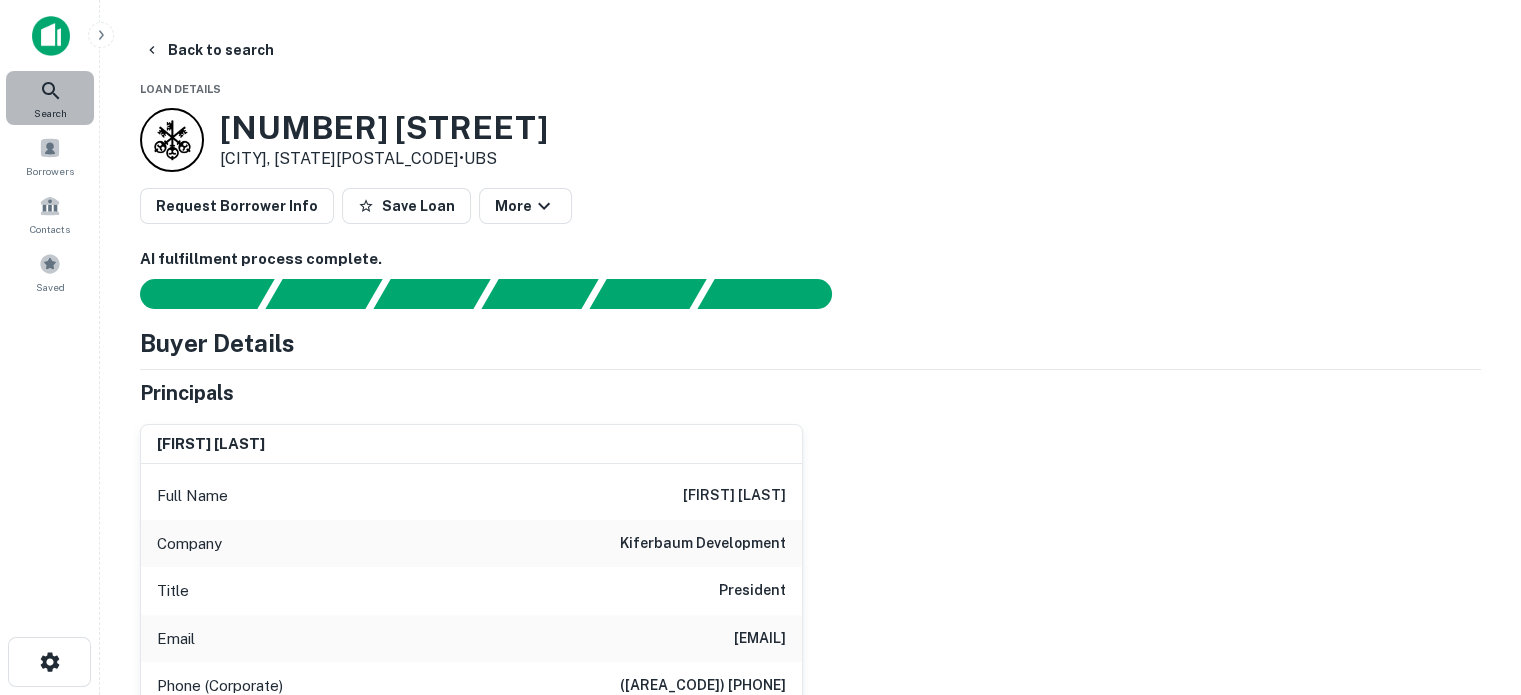 click at bounding box center (51, 91) 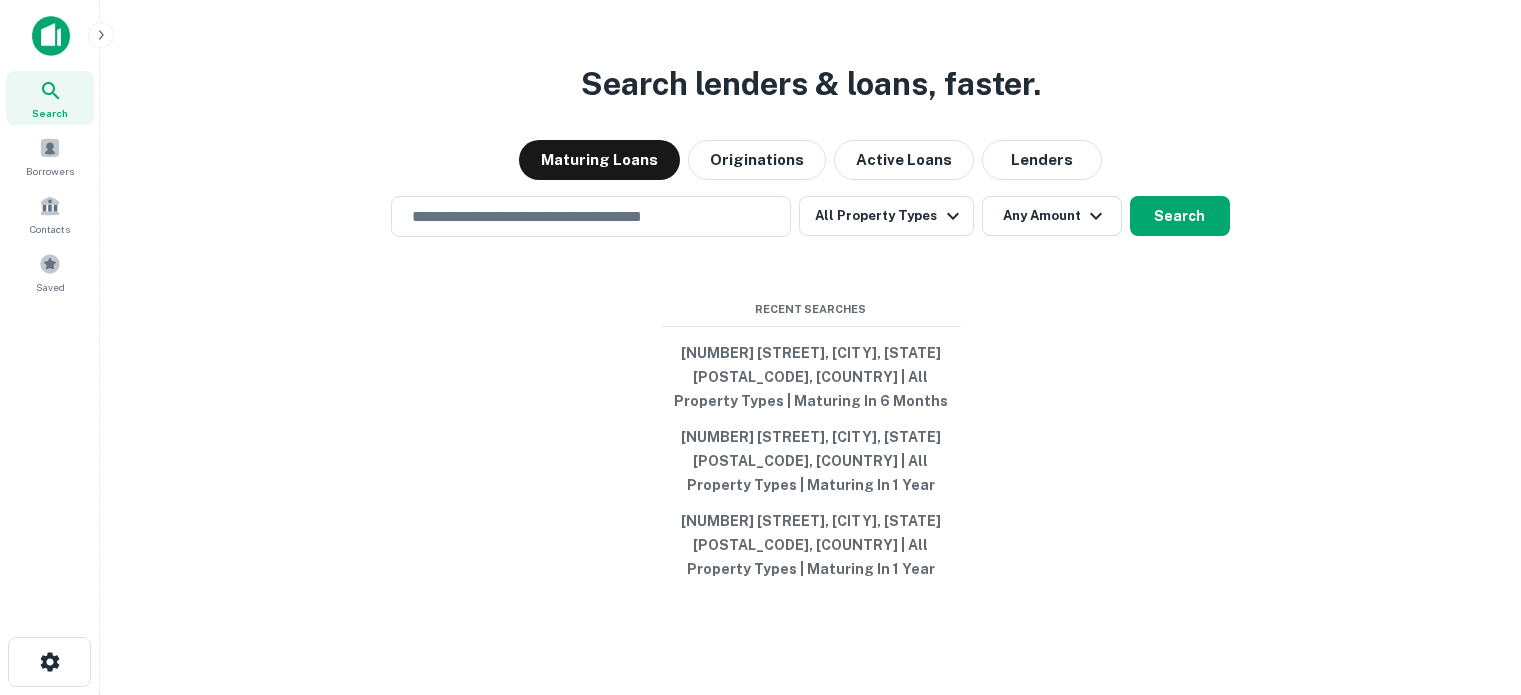 scroll, scrollTop: 0, scrollLeft: 0, axis: both 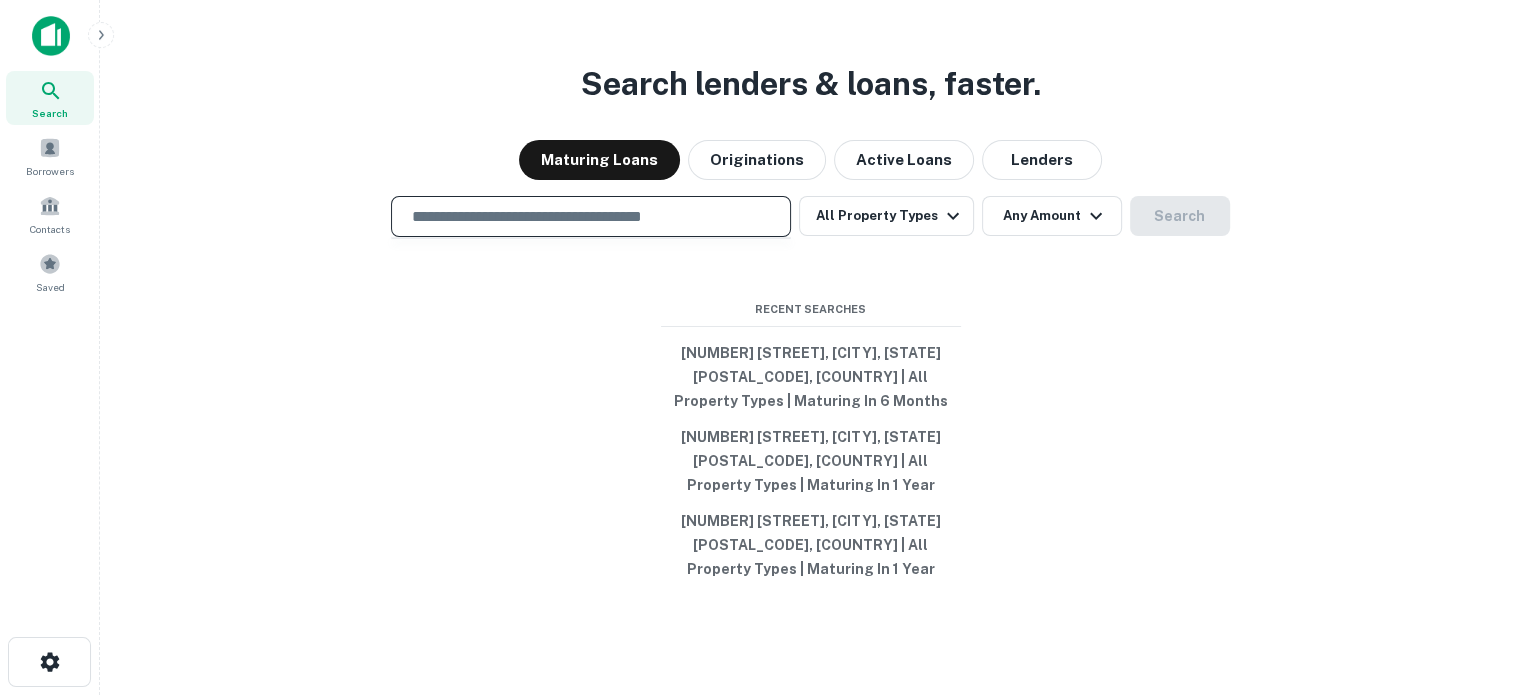 click at bounding box center (591, 216) 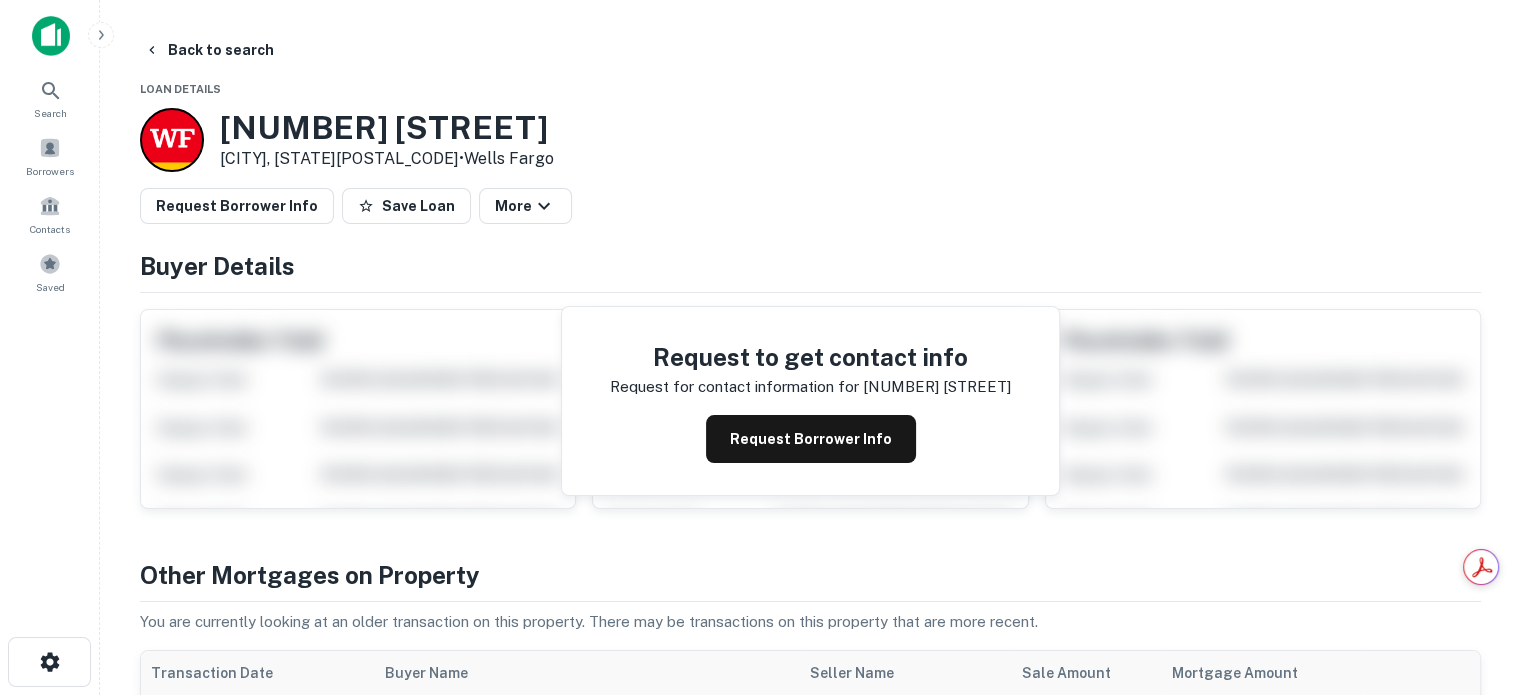 click on "Request Borrower Info" at bounding box center [811, 439] 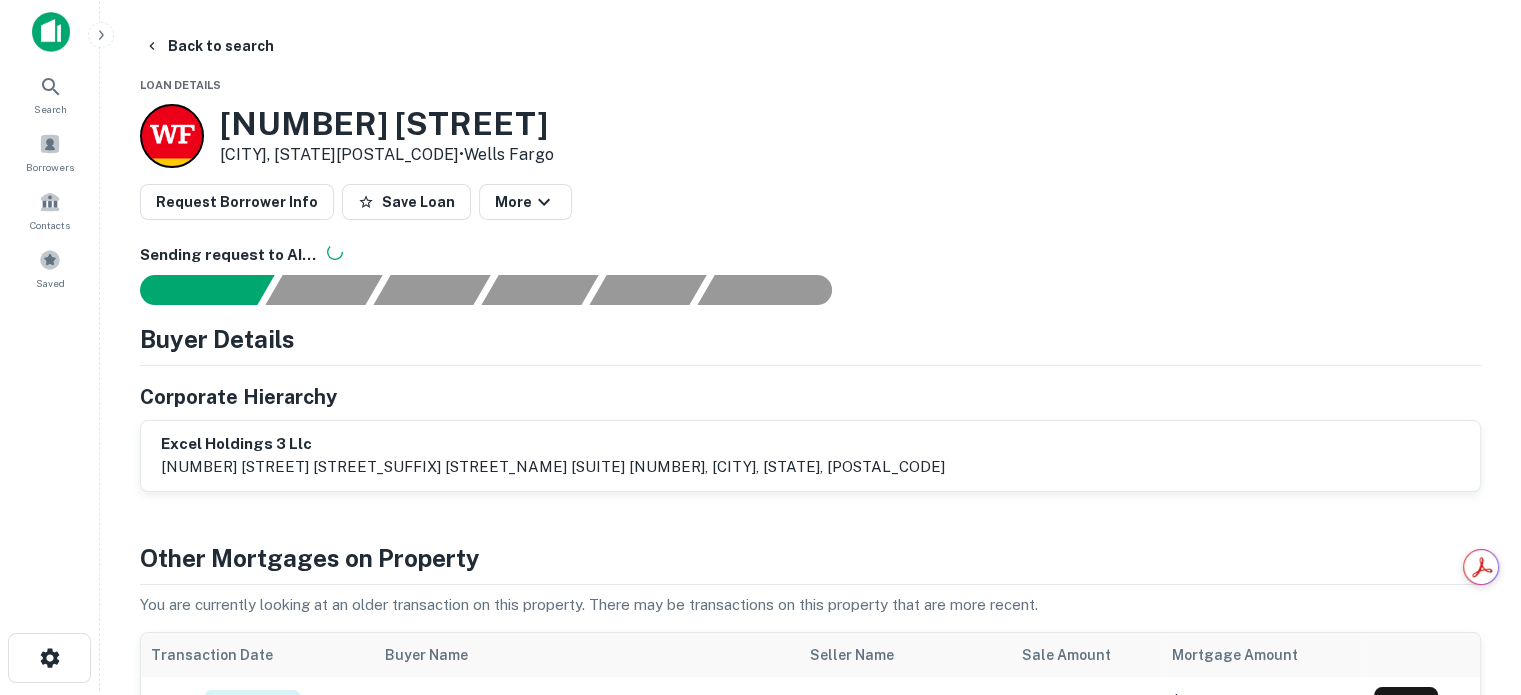 scroll, scrollTop: 0, scrollLeft: 0, axis: both 